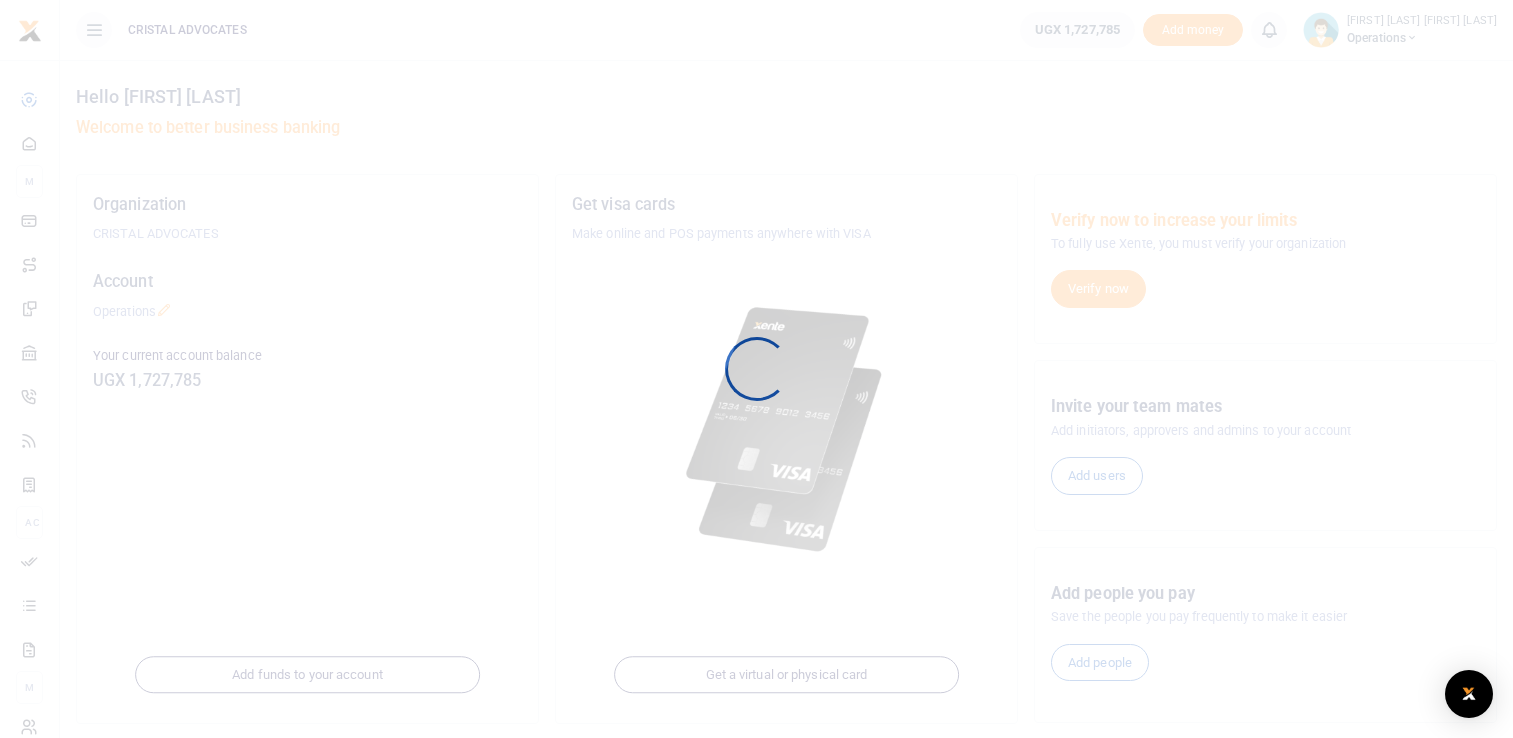 scroll, scrollTop: 0, scrollLeft: 0, axis: both 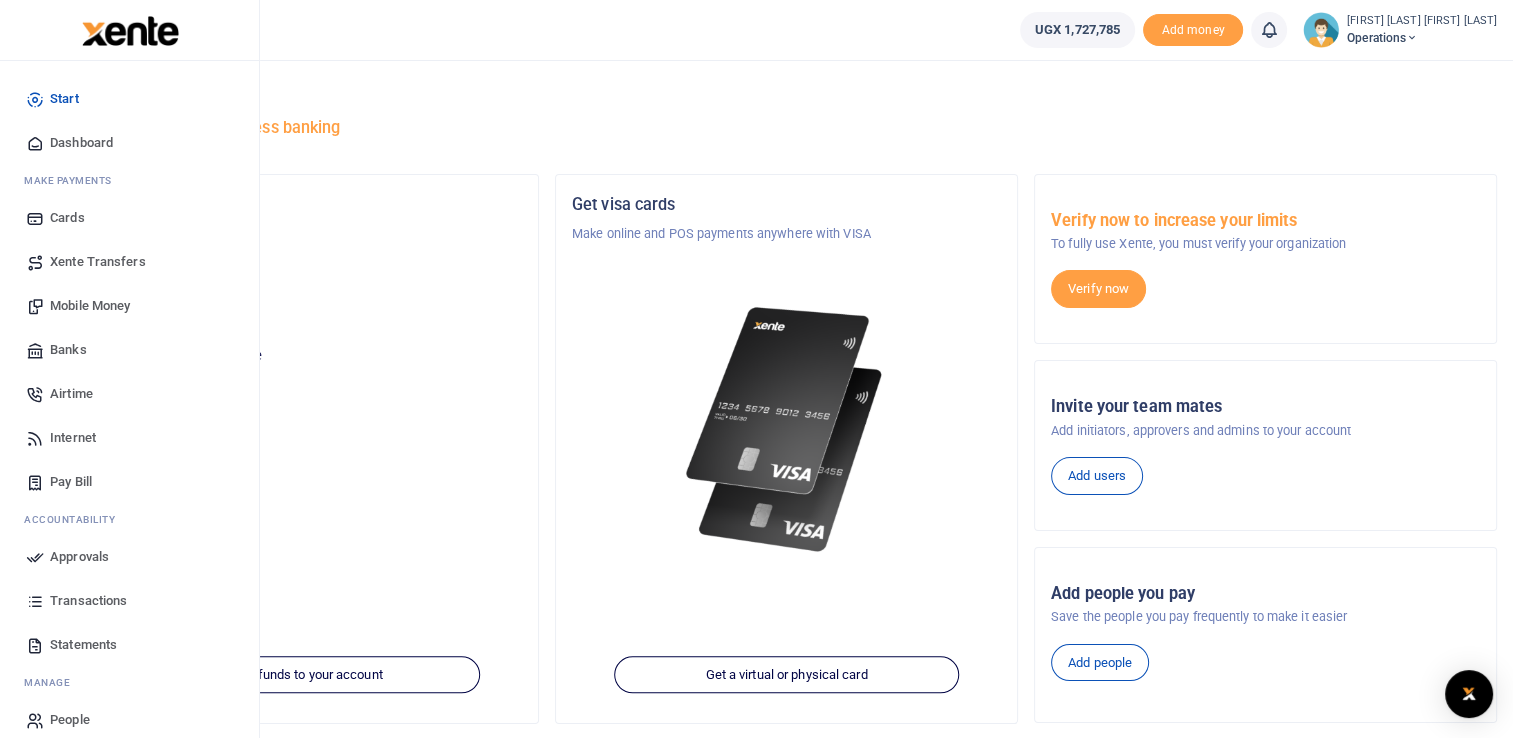click on "Mobile Money" at bounding box center (90, 306) 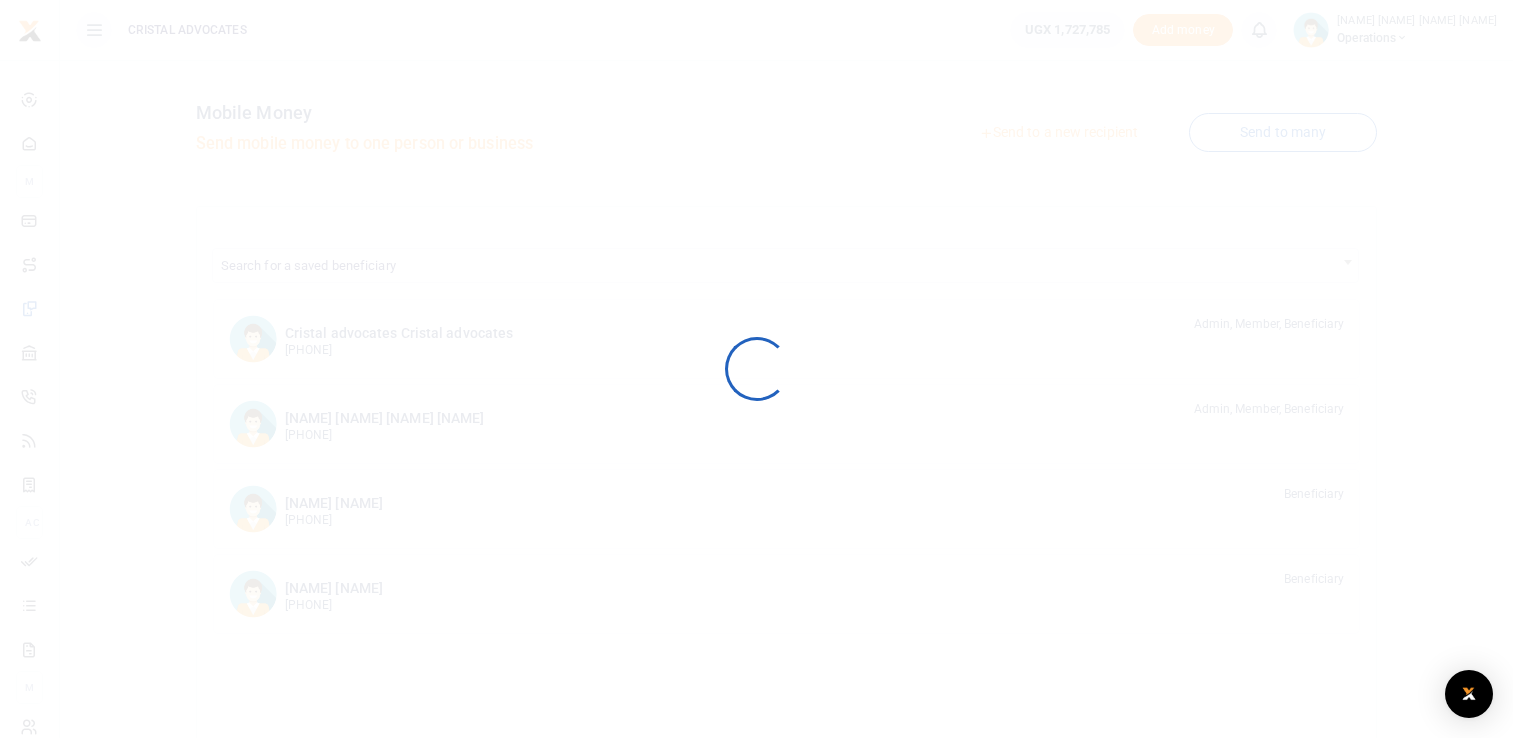 scroll, scrollTop: 0, scrollLeft: 0, axis: both 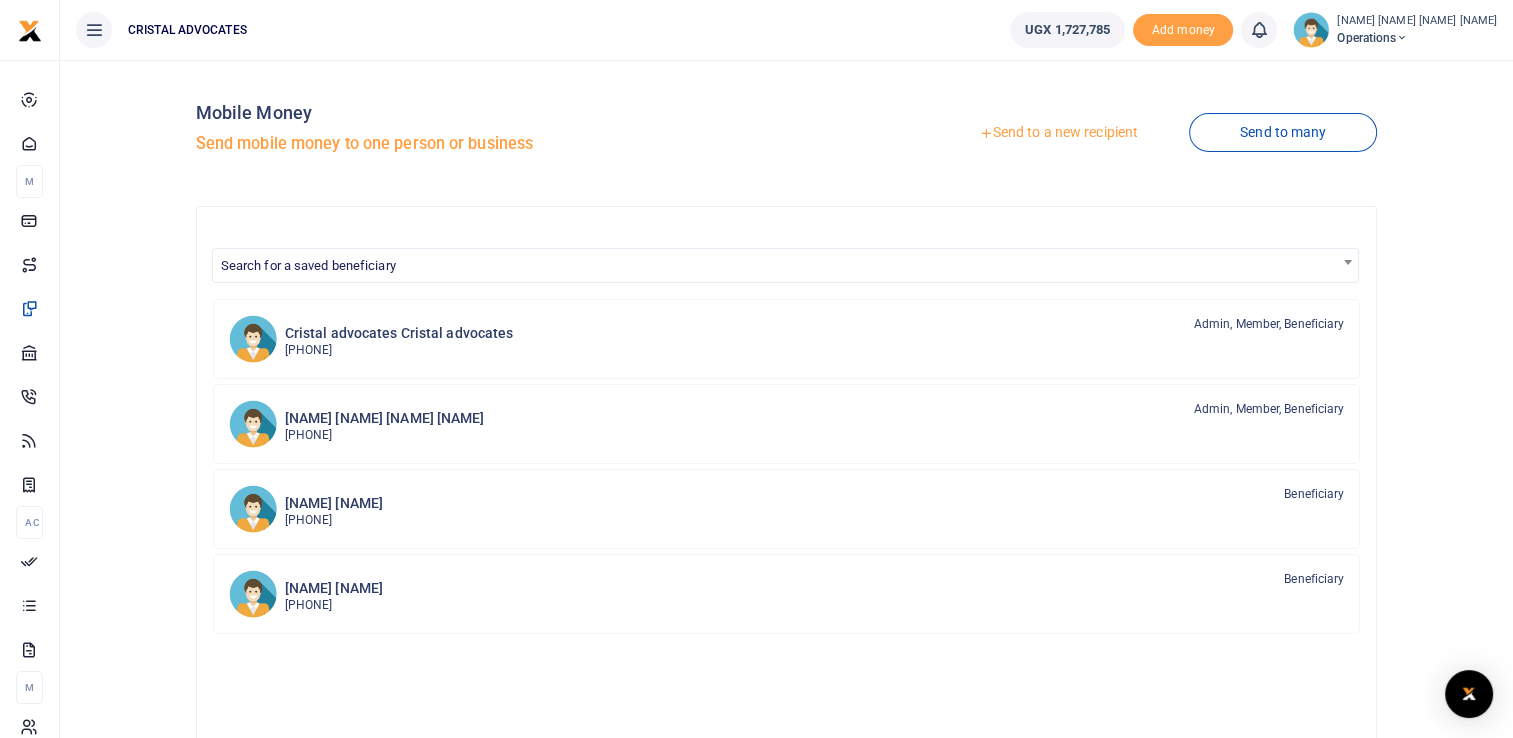 click on "Send to a new recipient" at bounding box center [1058, 133] 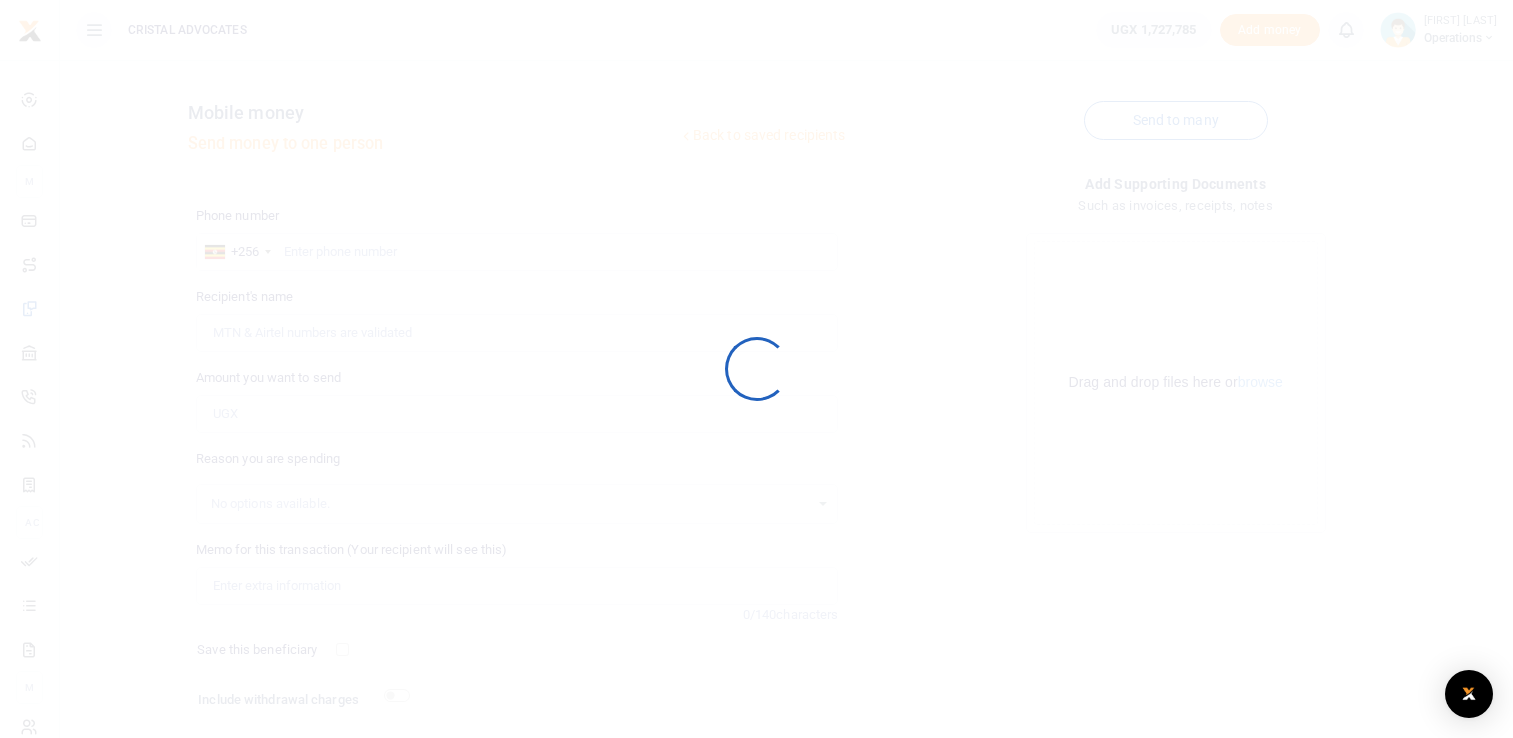 scroll, scrollTop: 0, scrollLeft: 0, axis: both 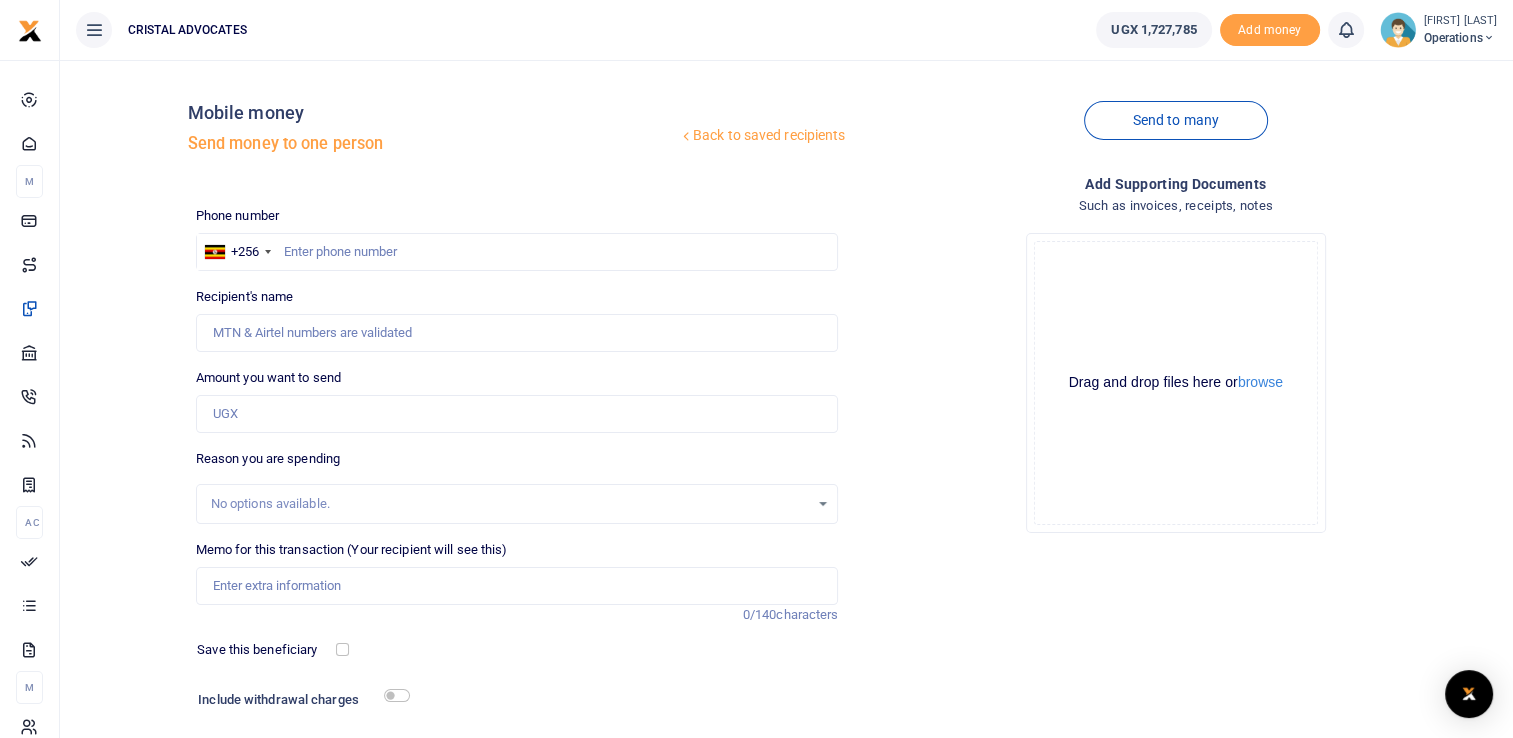 click at bounding box center [756, 369] 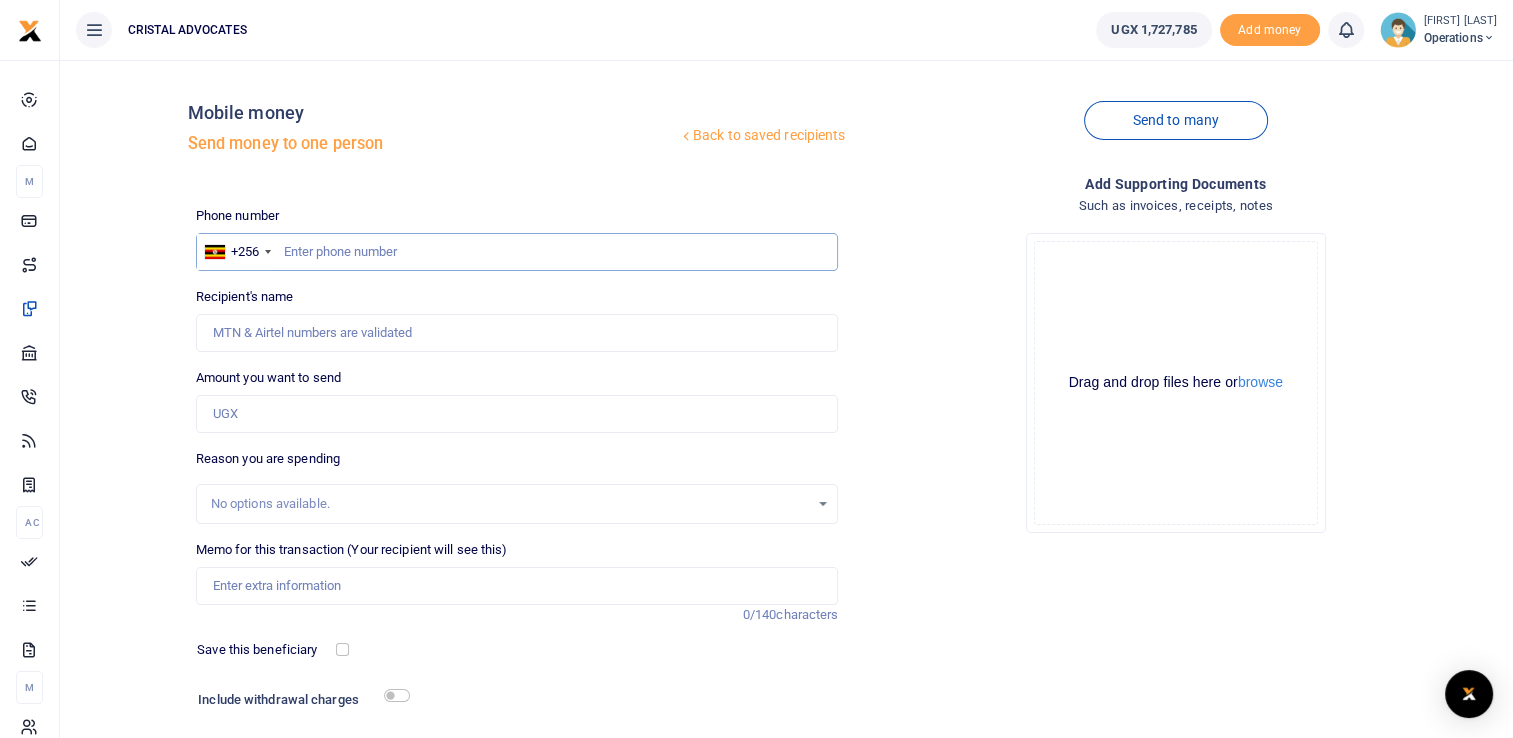 click at bounding box center [517, 252] 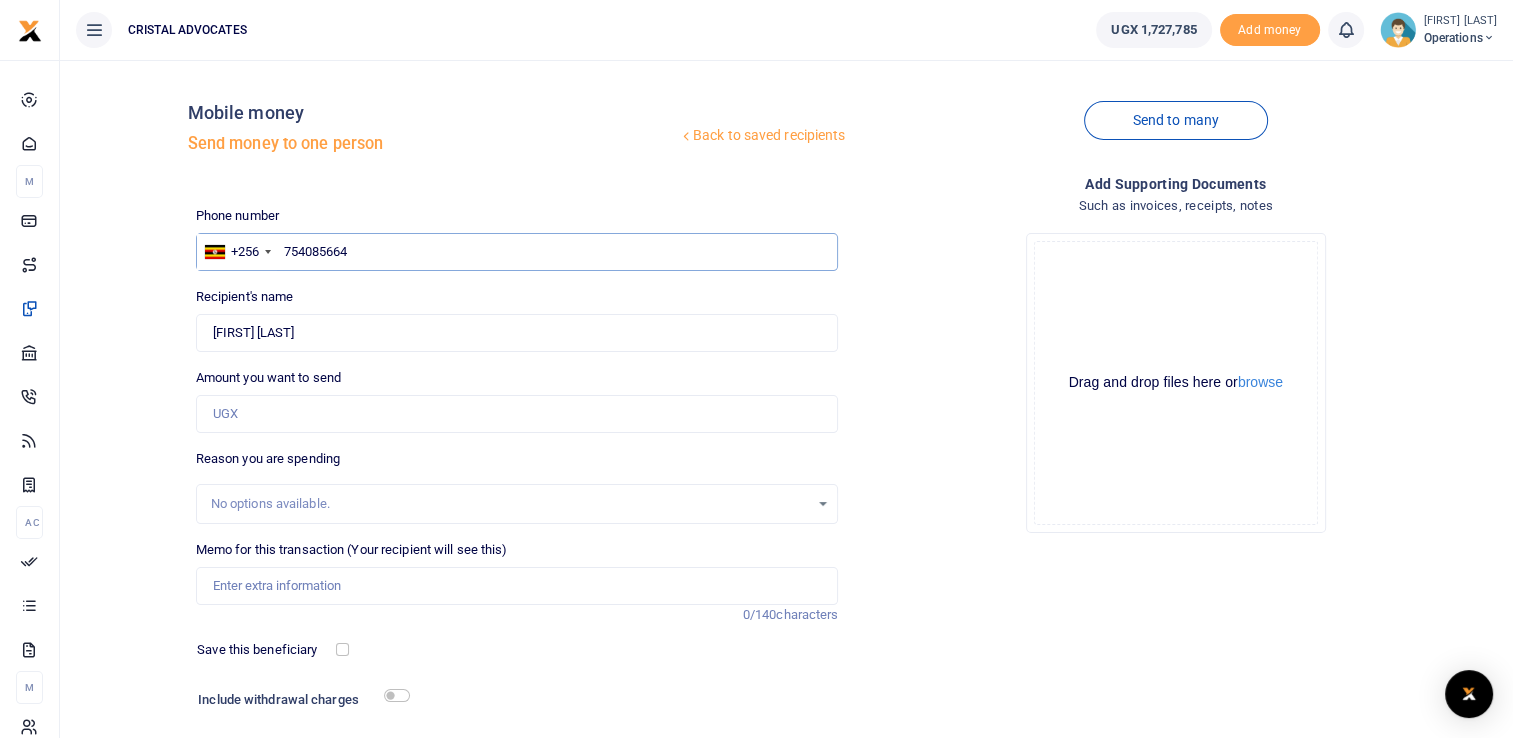 type on "754085664" 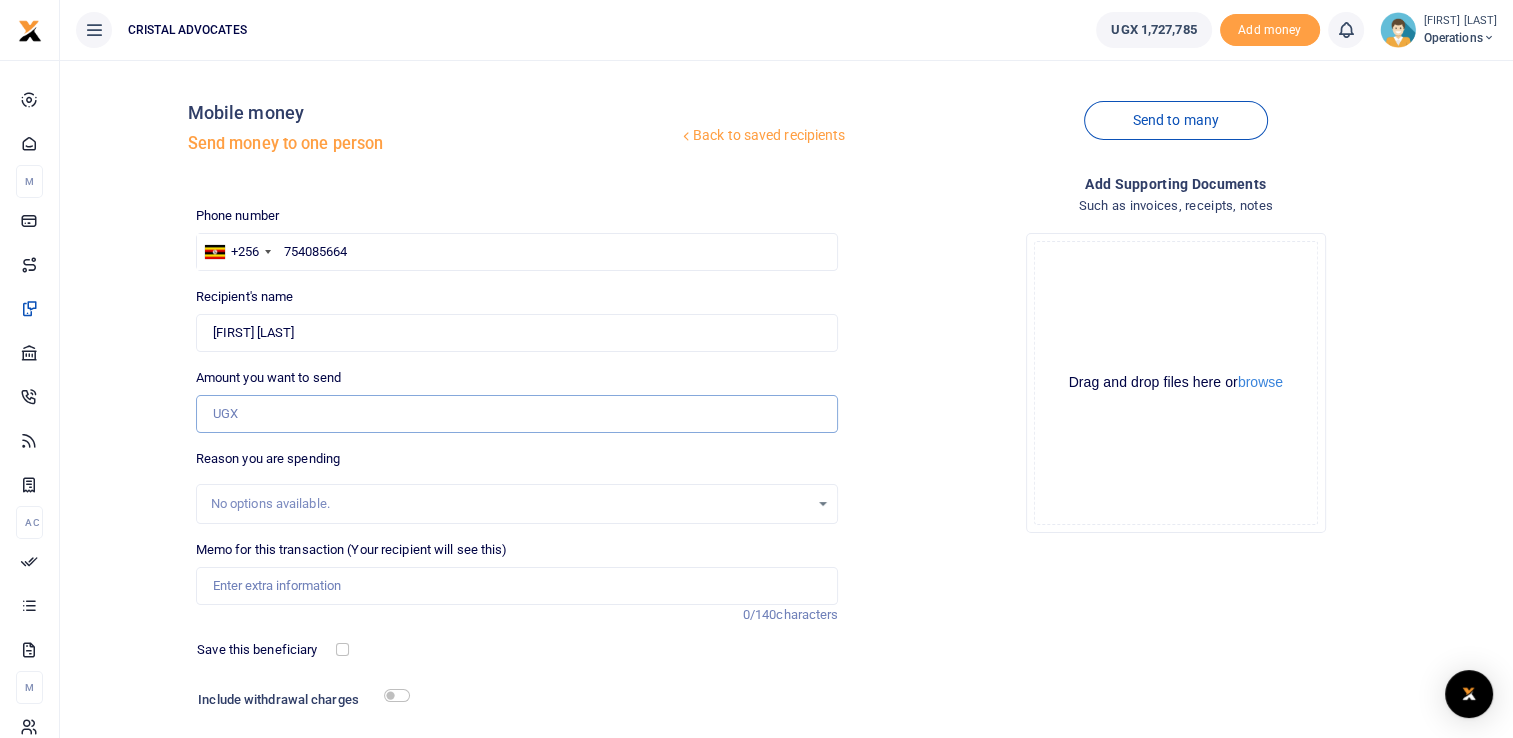 click on "Amount you want to send" at bounding box center [517, 414] 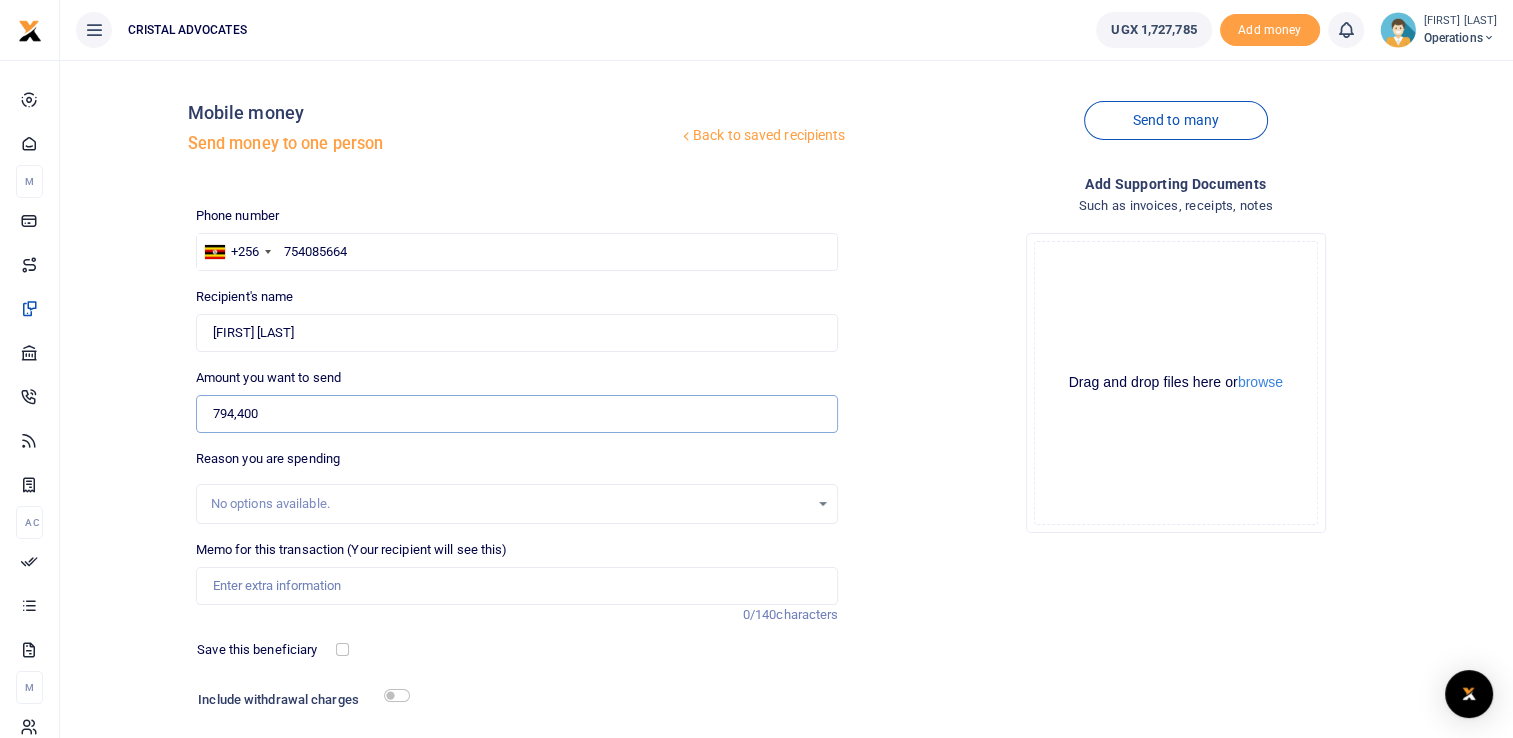 type on "794,400" 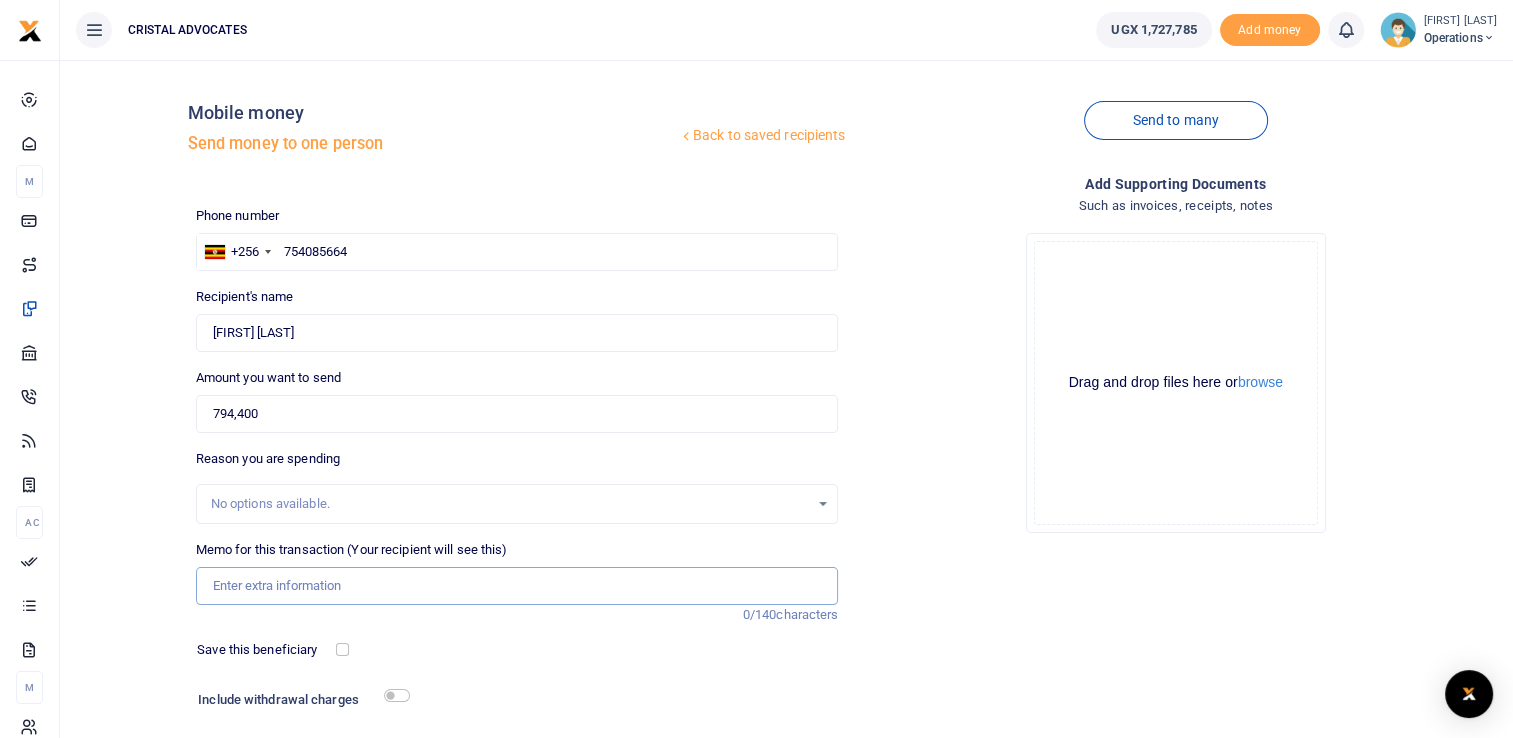 click on "Memo for this transaction (Your recipient will see this)" at bounding box center [517, 586] 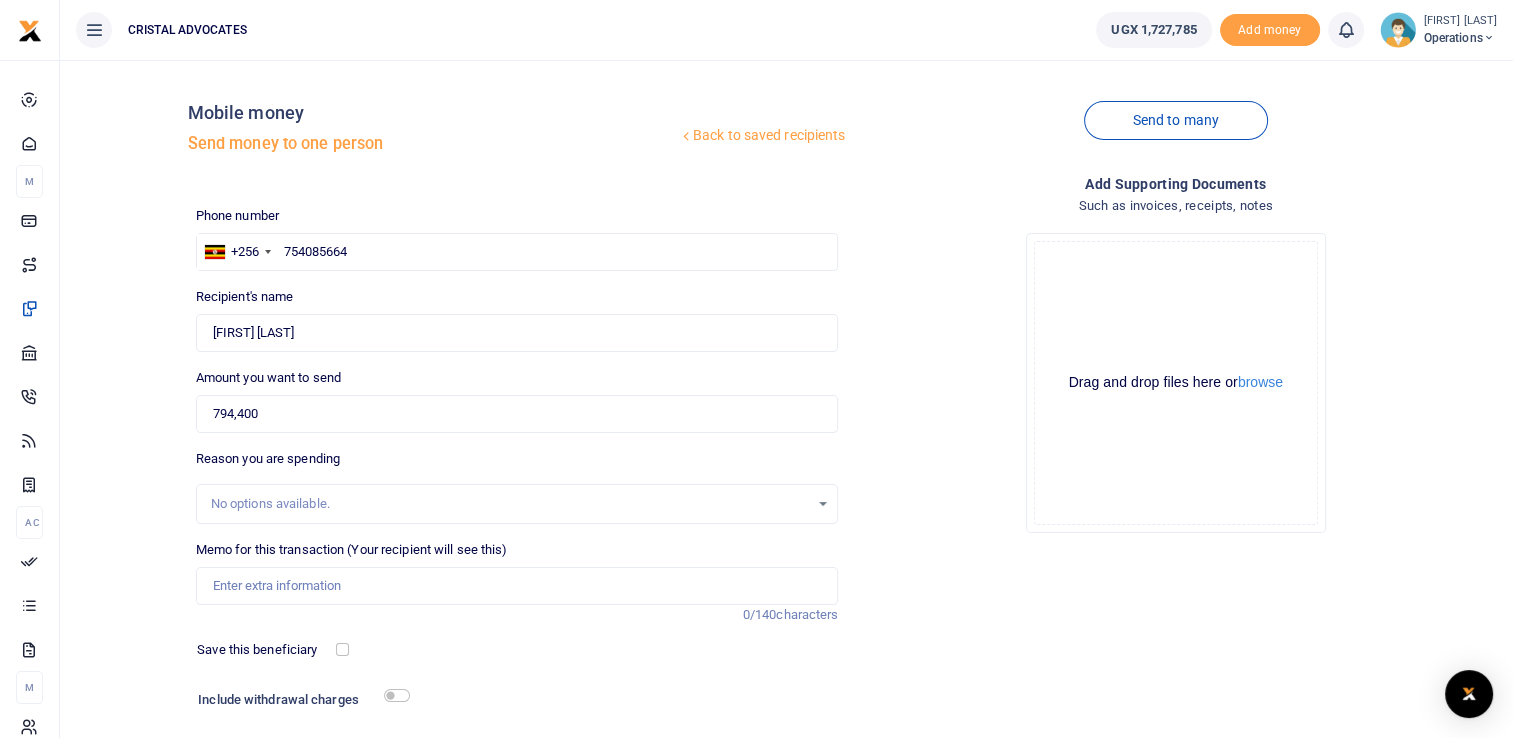 click on "Found [NUMBER]" at bounding box center [786, 437] 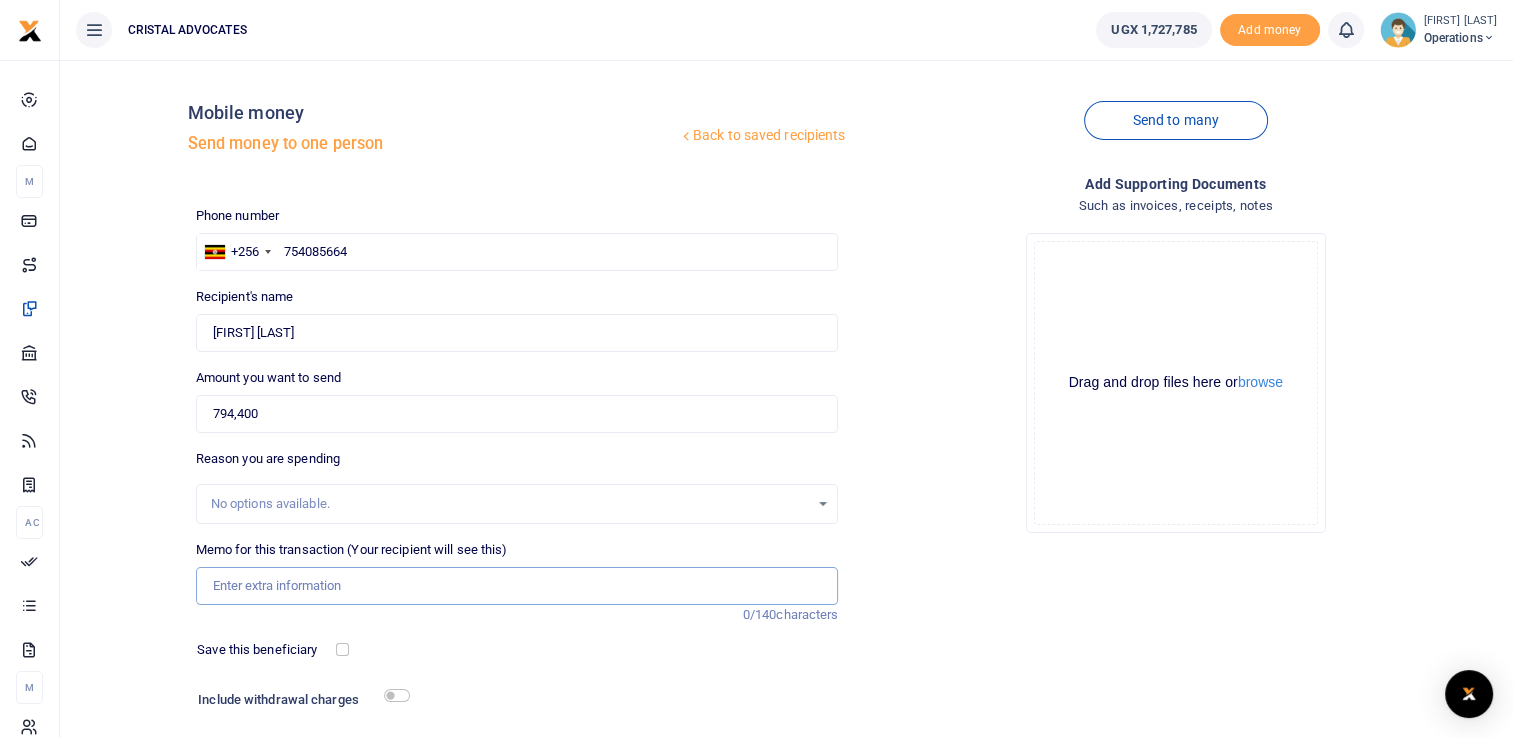 click on "Memo for this transaction (Your recipient will see this)" at bounding box center (517, 586) 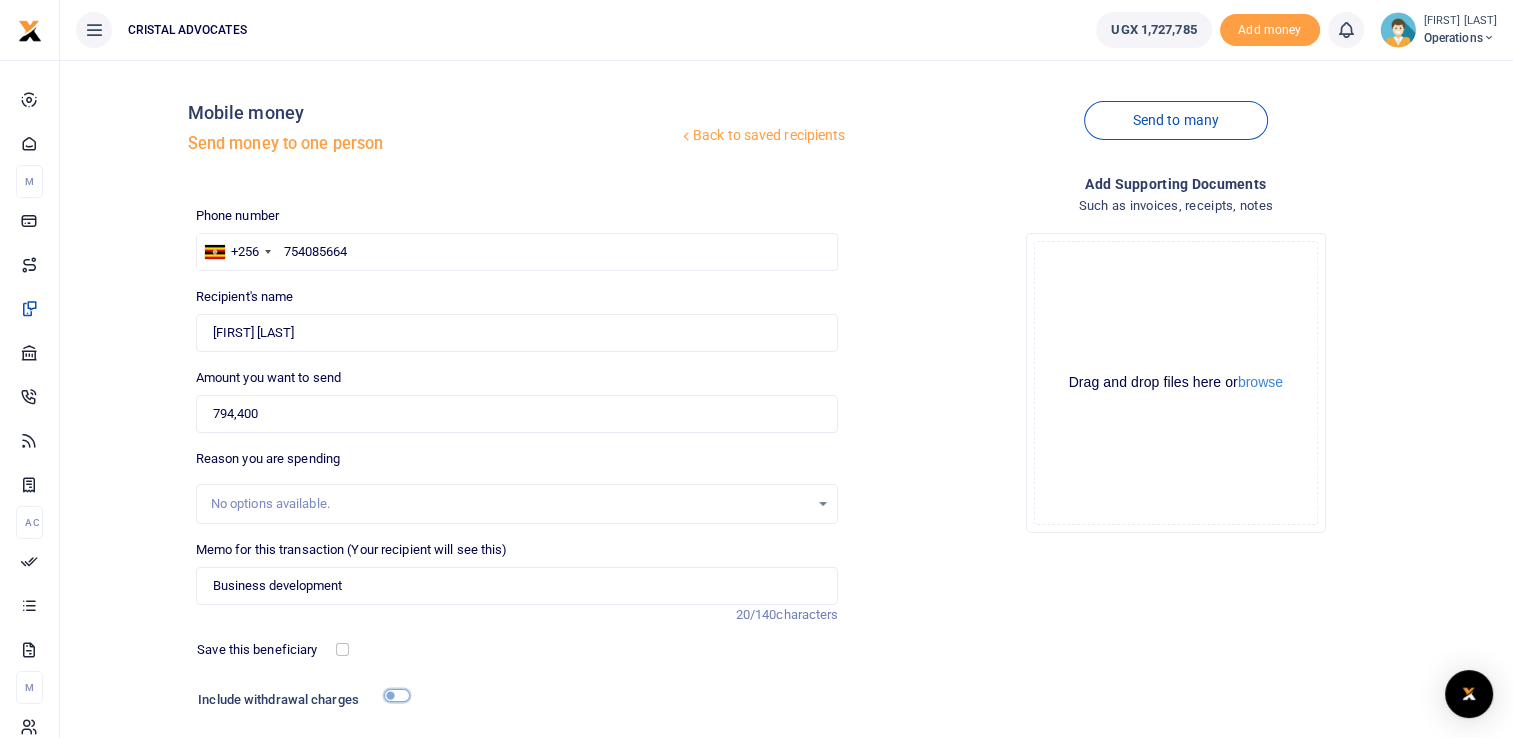 click at bounding box center (397, 695) 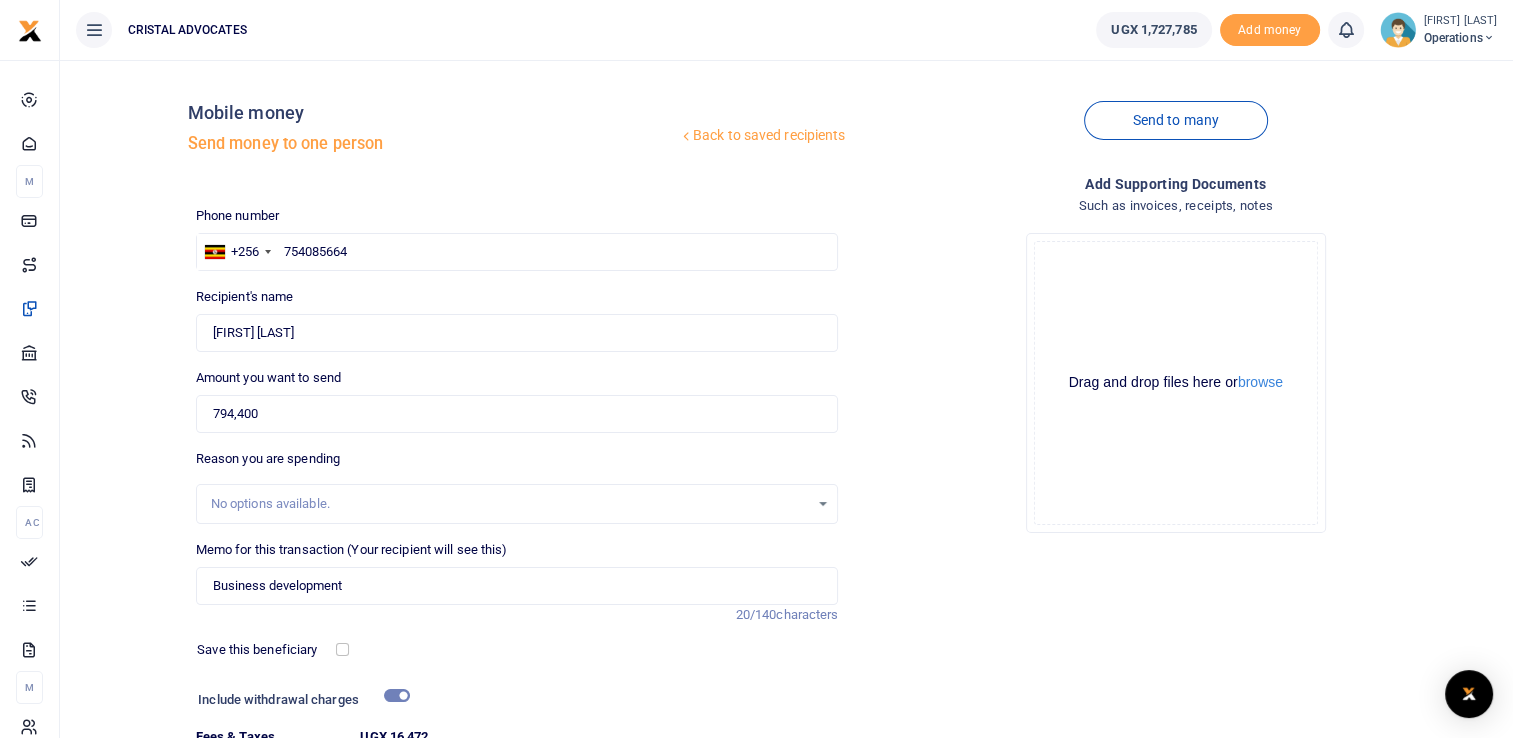 click on "Include withdrawal charges" at bounding box center (299, 700) 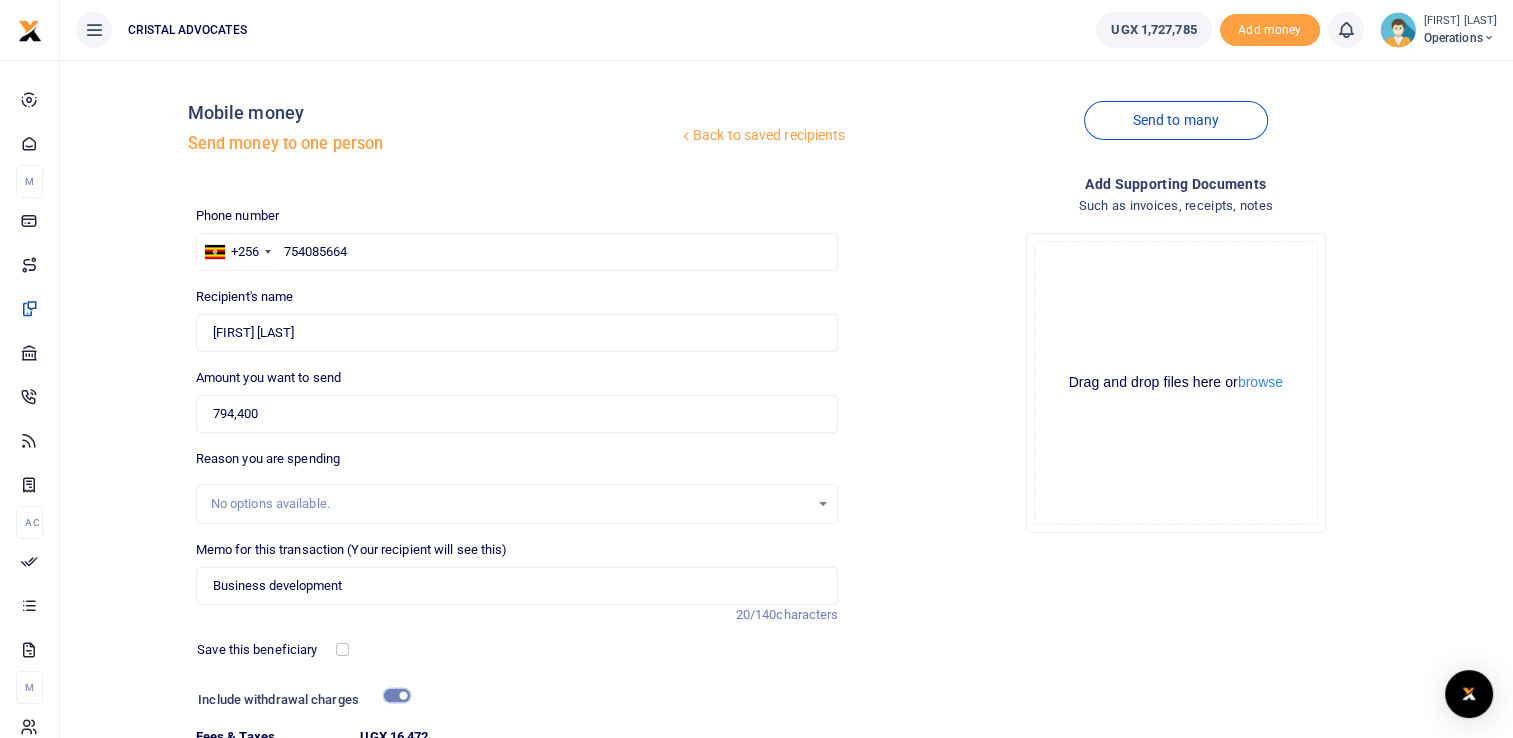 click at bounding box center [397, 695] 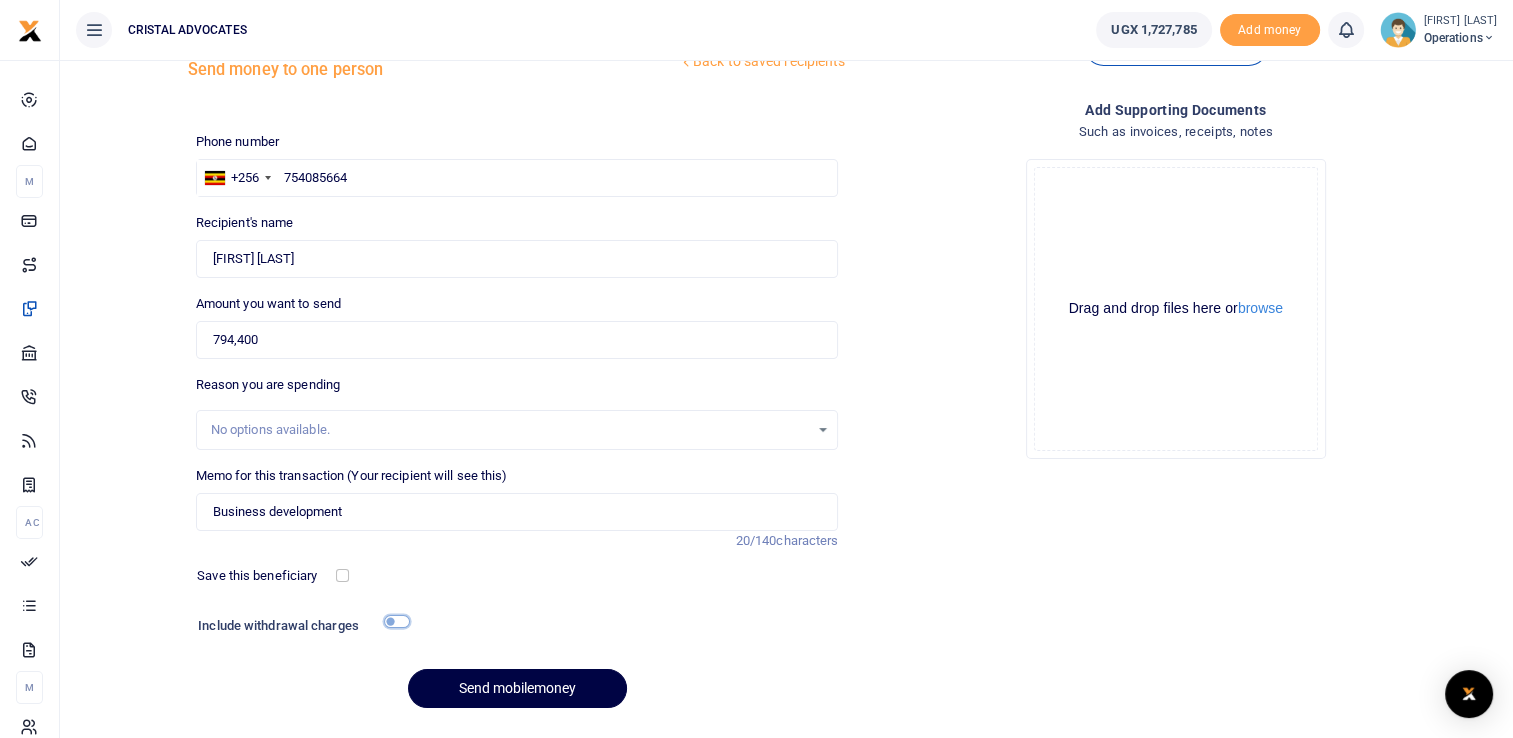 scroll, scrollTop: 127, scrollLeft: 0, axis: vertical 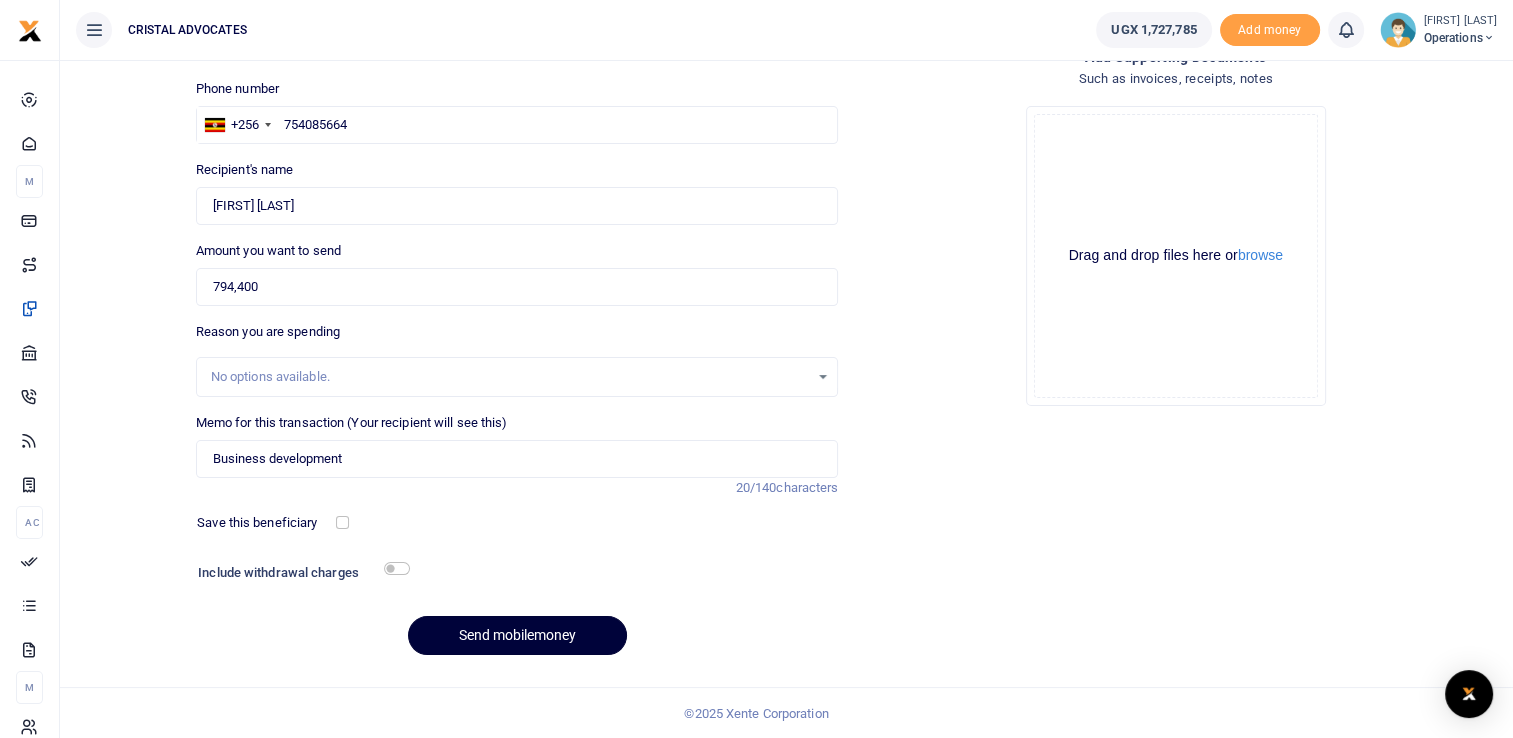 click on "Send mobilemoney" at bounding box center [517, 635] 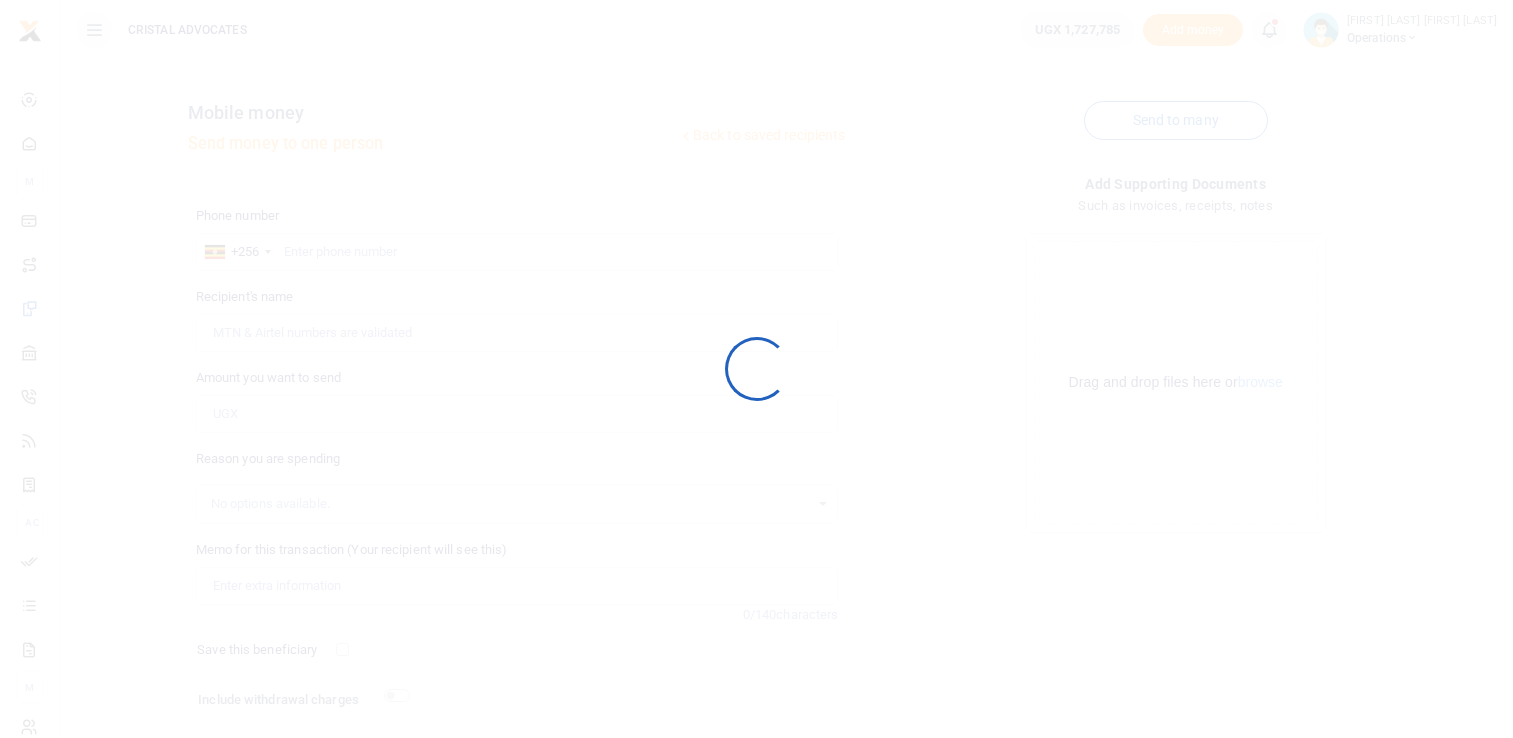 scroll, scrollTop: 127, scrollLeft: 0, axis: vertical 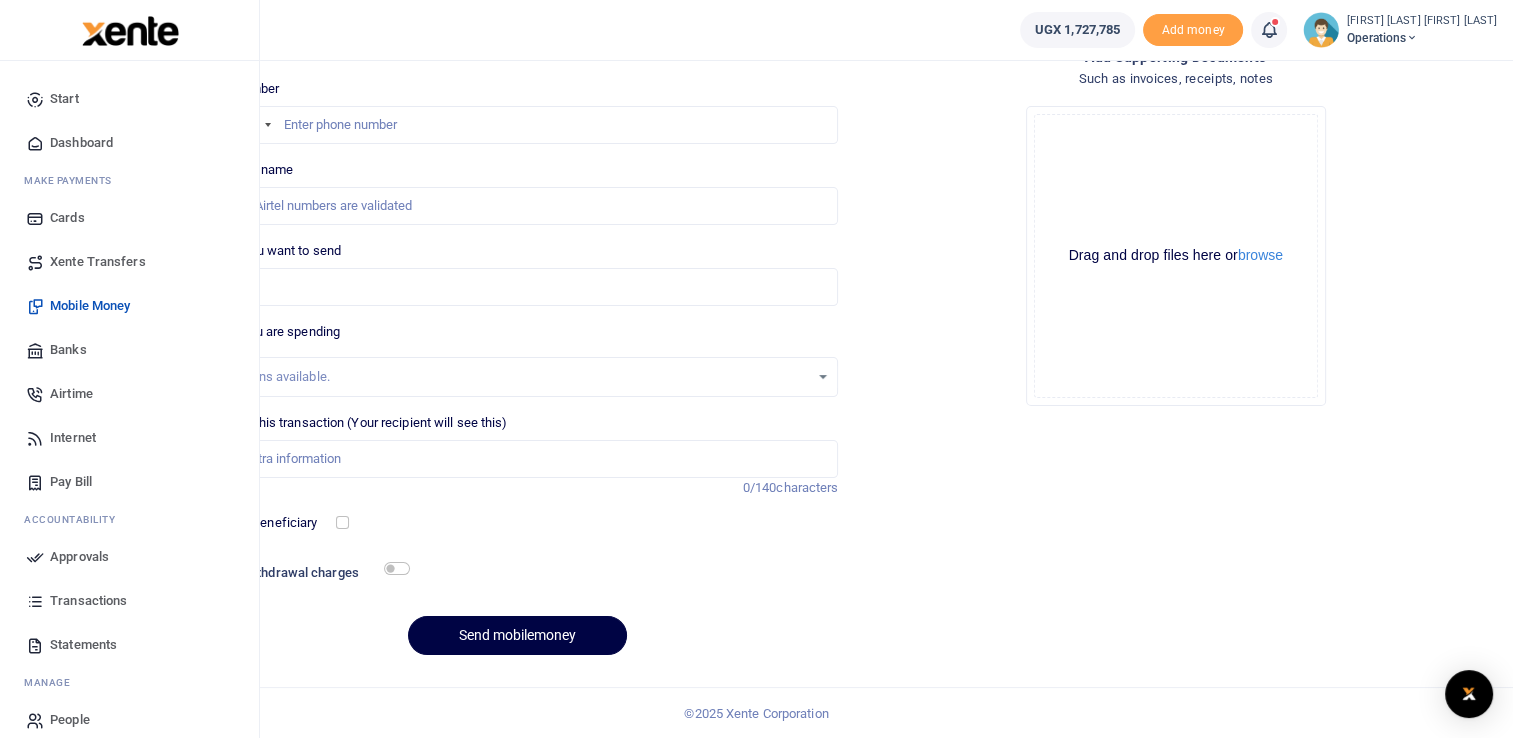 click on "Approvals" at bounding box center (79, 557) 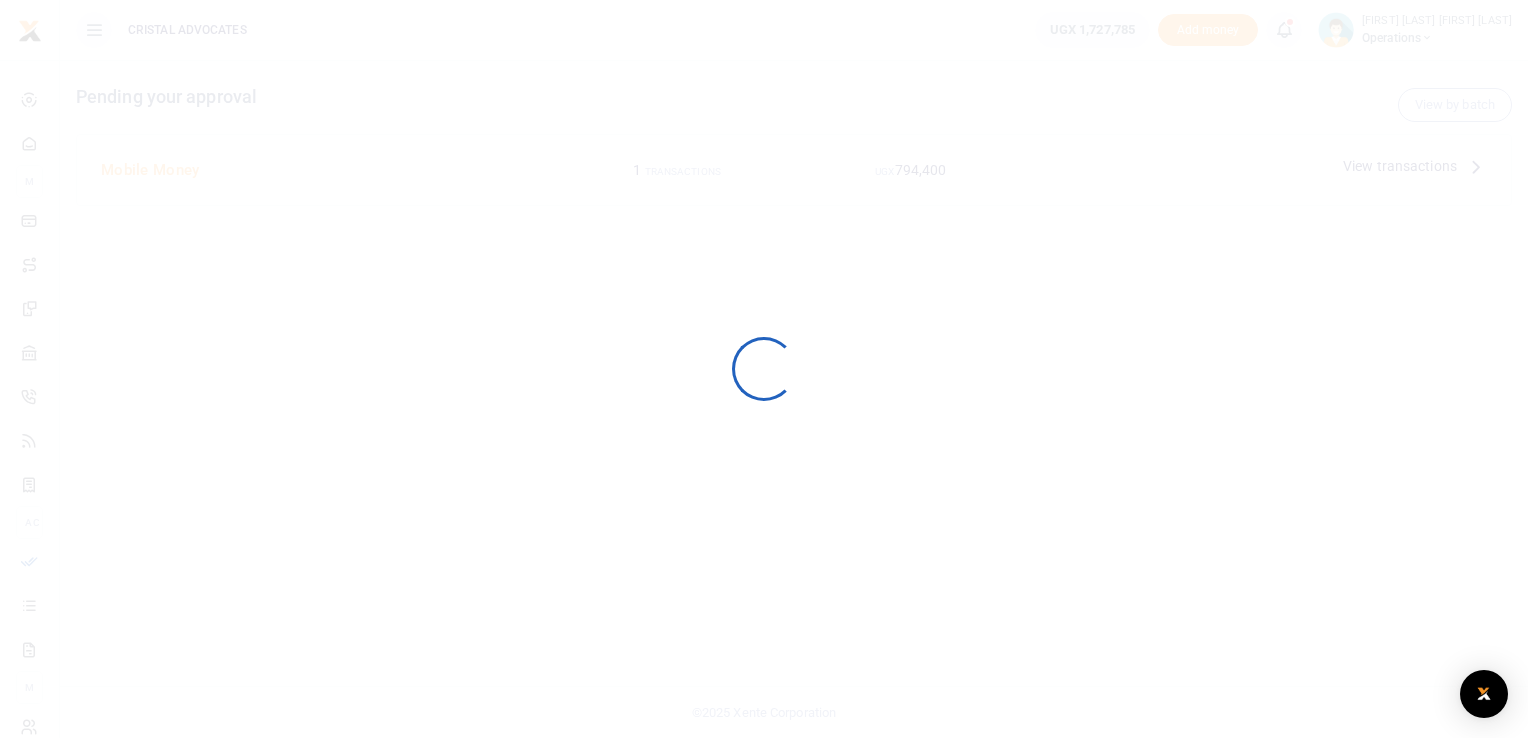 scroll, scrollTop: 0, scrollLeft: 0, axis: both 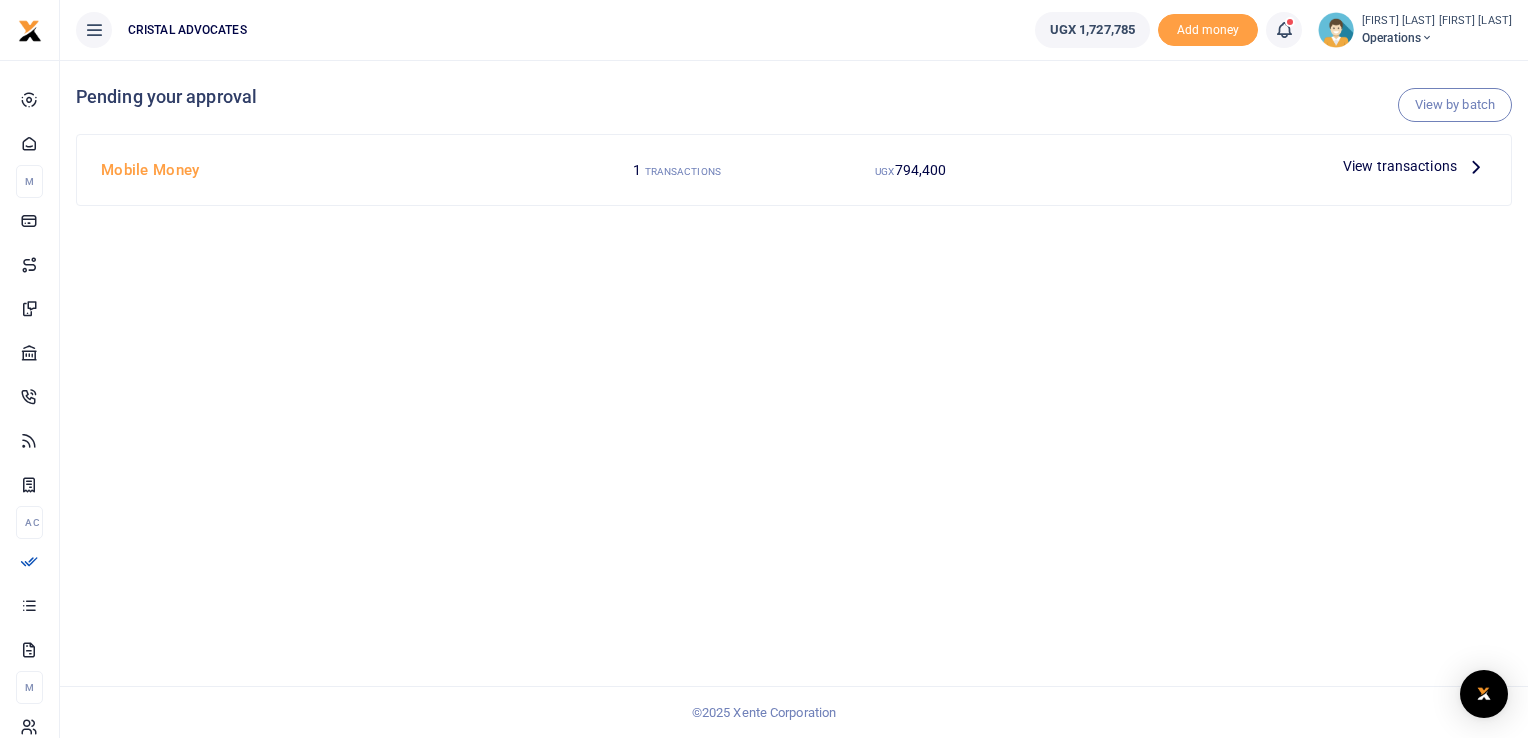 click at bounding box center [1476, 166] 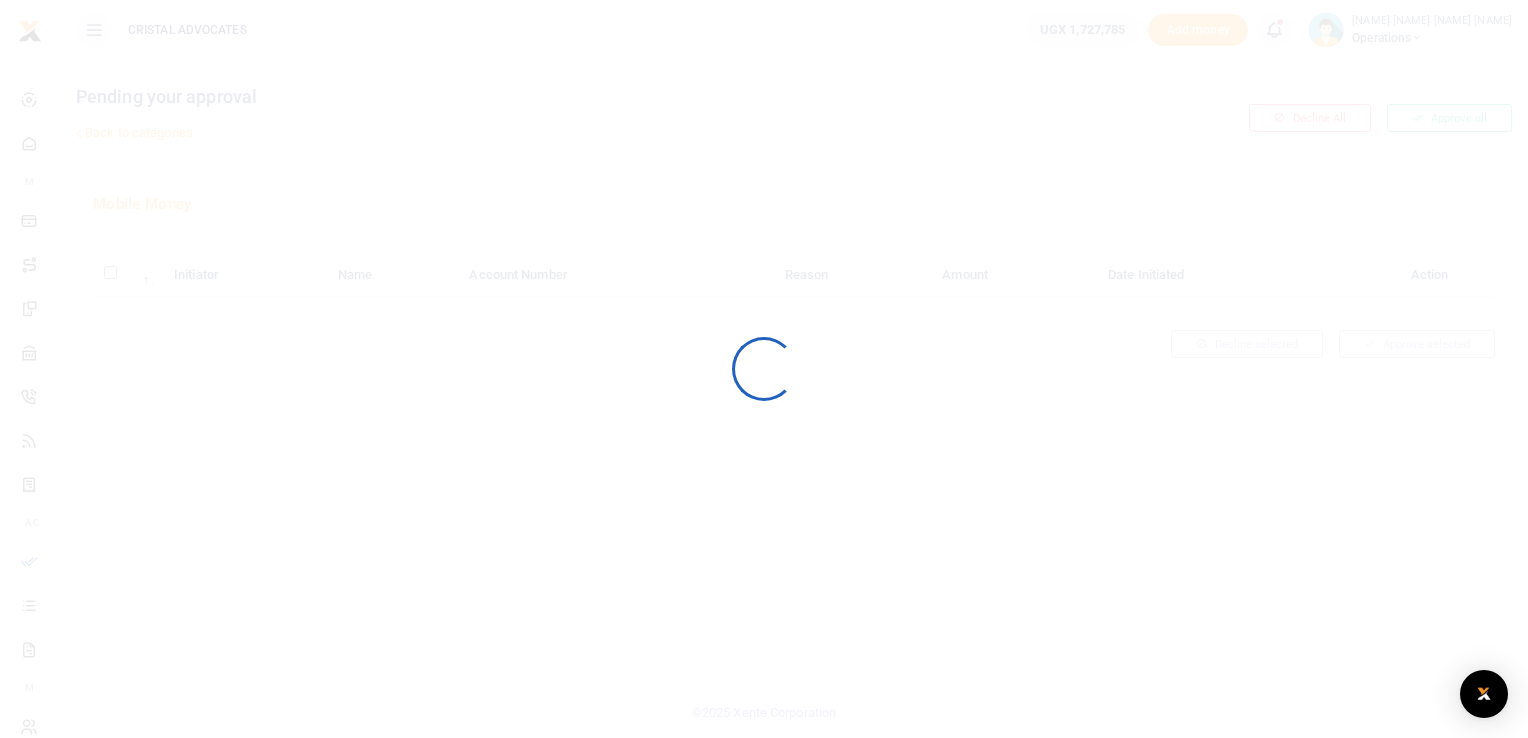 scroll, scrollTop: 0, scrollLeft: 0, axis: both 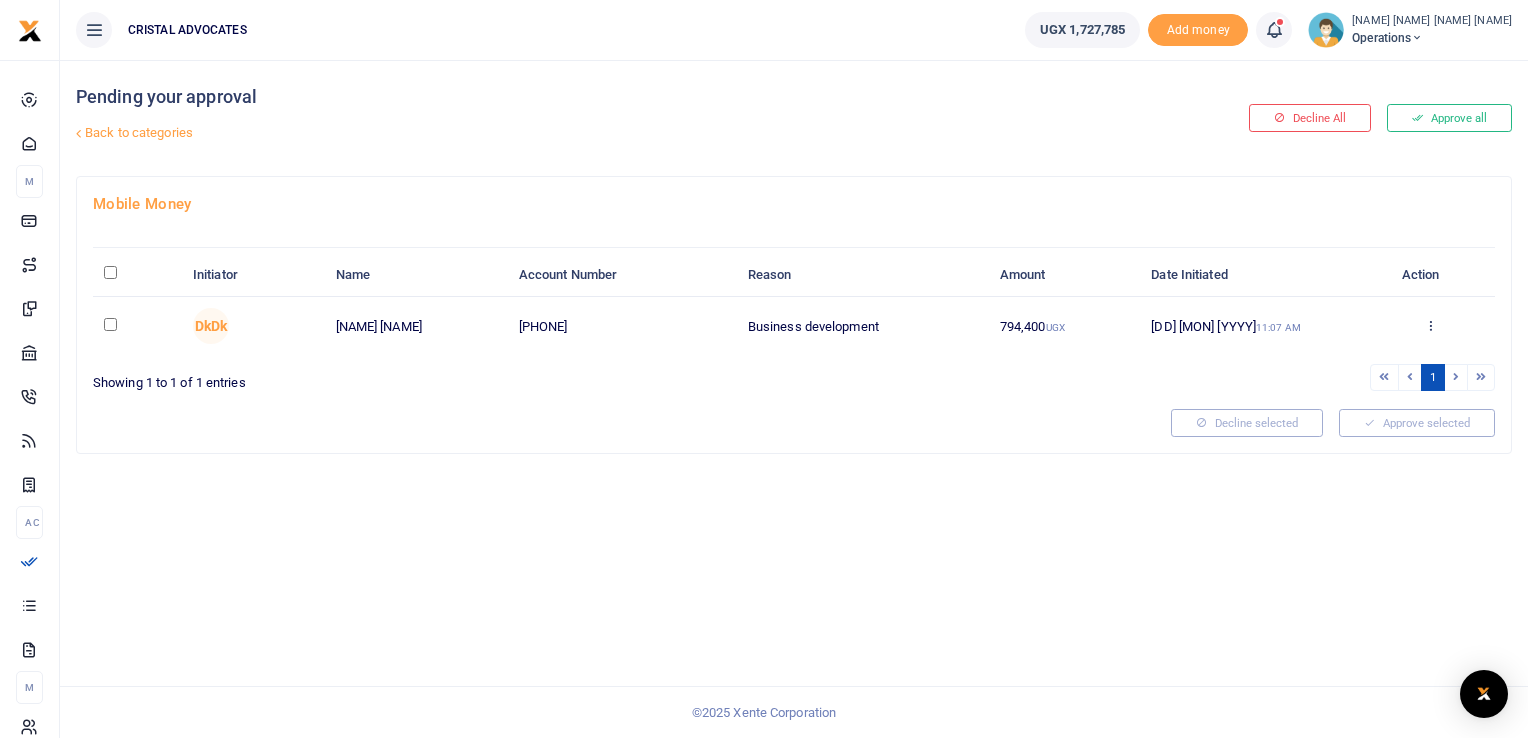 click at bounding box center [110, 324] 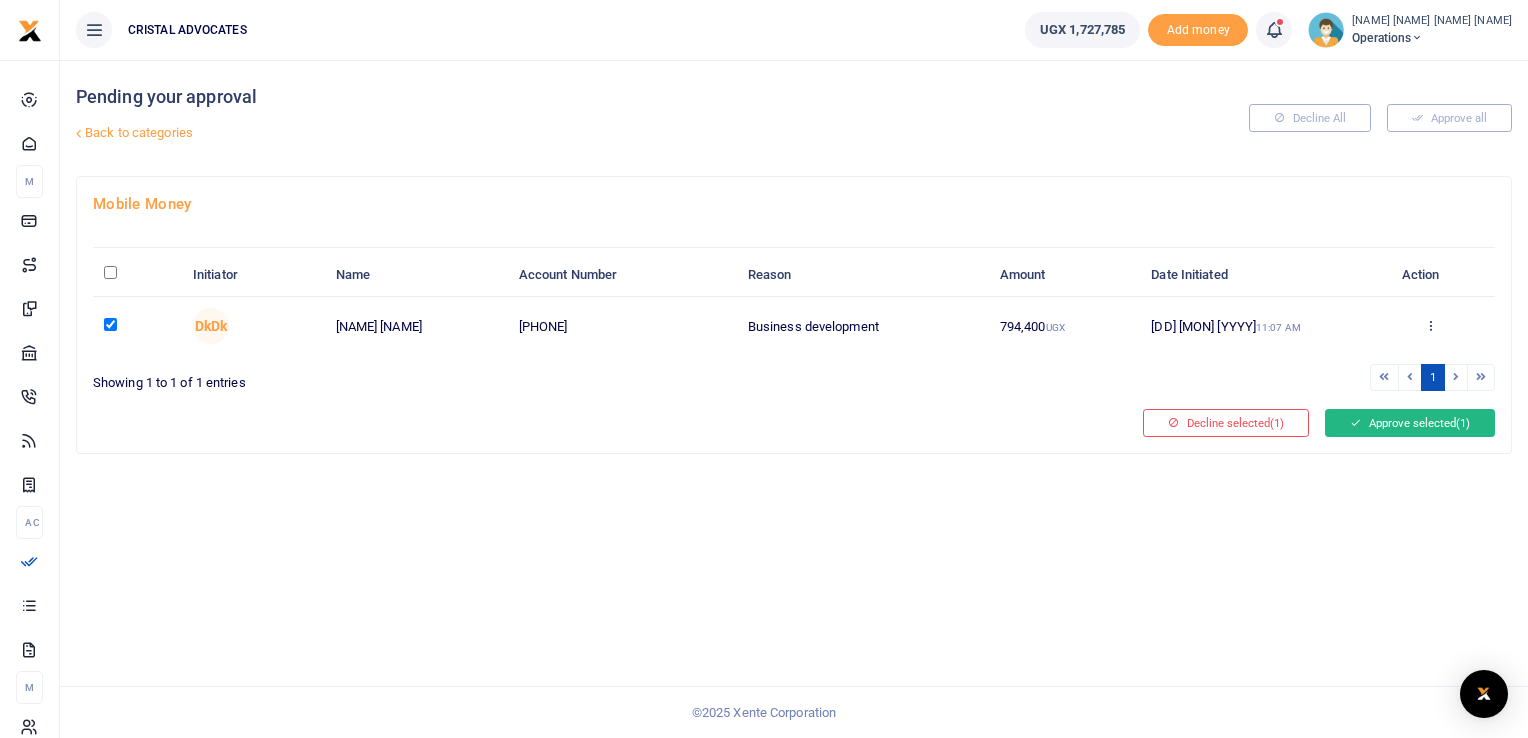 click on "Approve selected  (1)" at bounding box center [1410, 423] 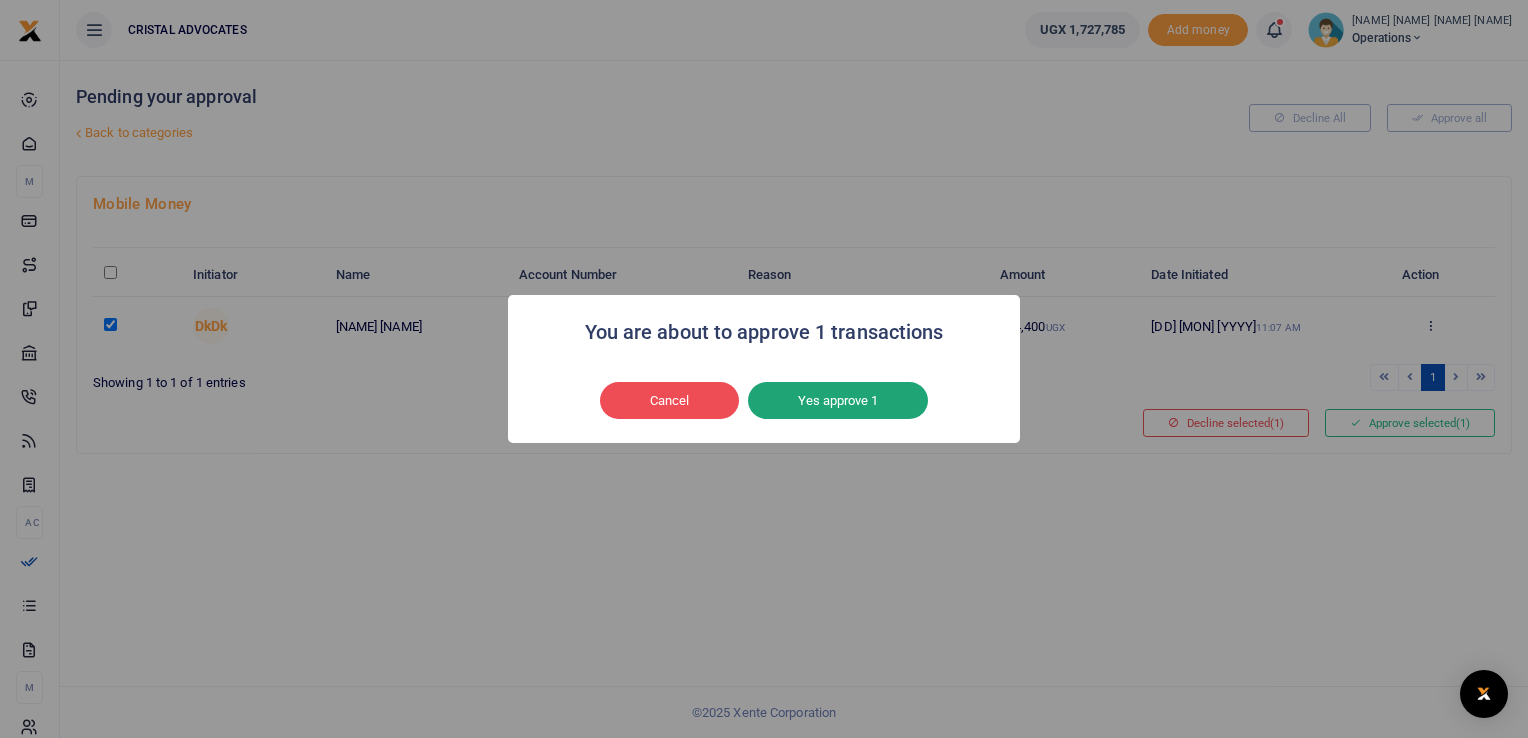 click on "Yes approve 1" at bounding box center (838, 401) 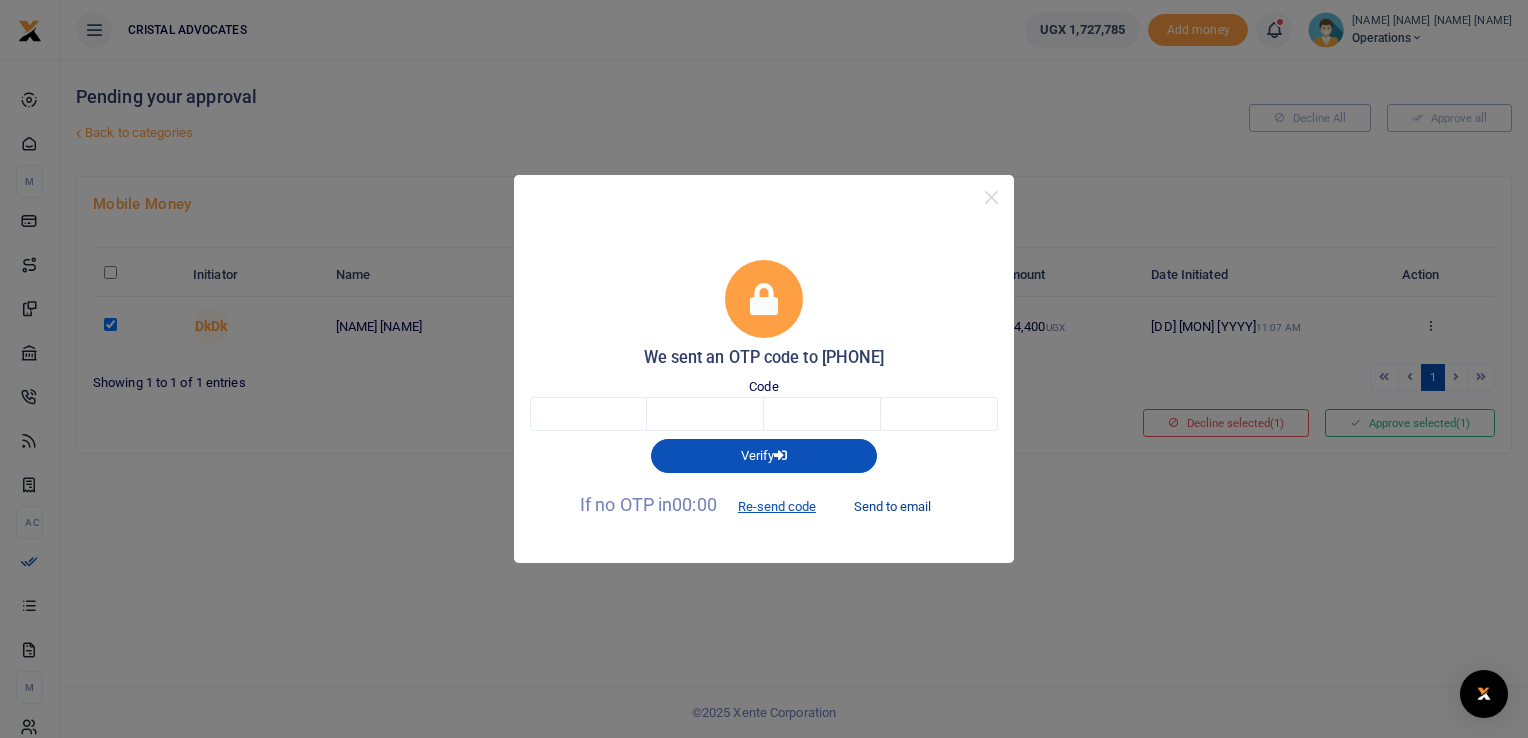 click on "Send to email" at bounding box center [892, 506] 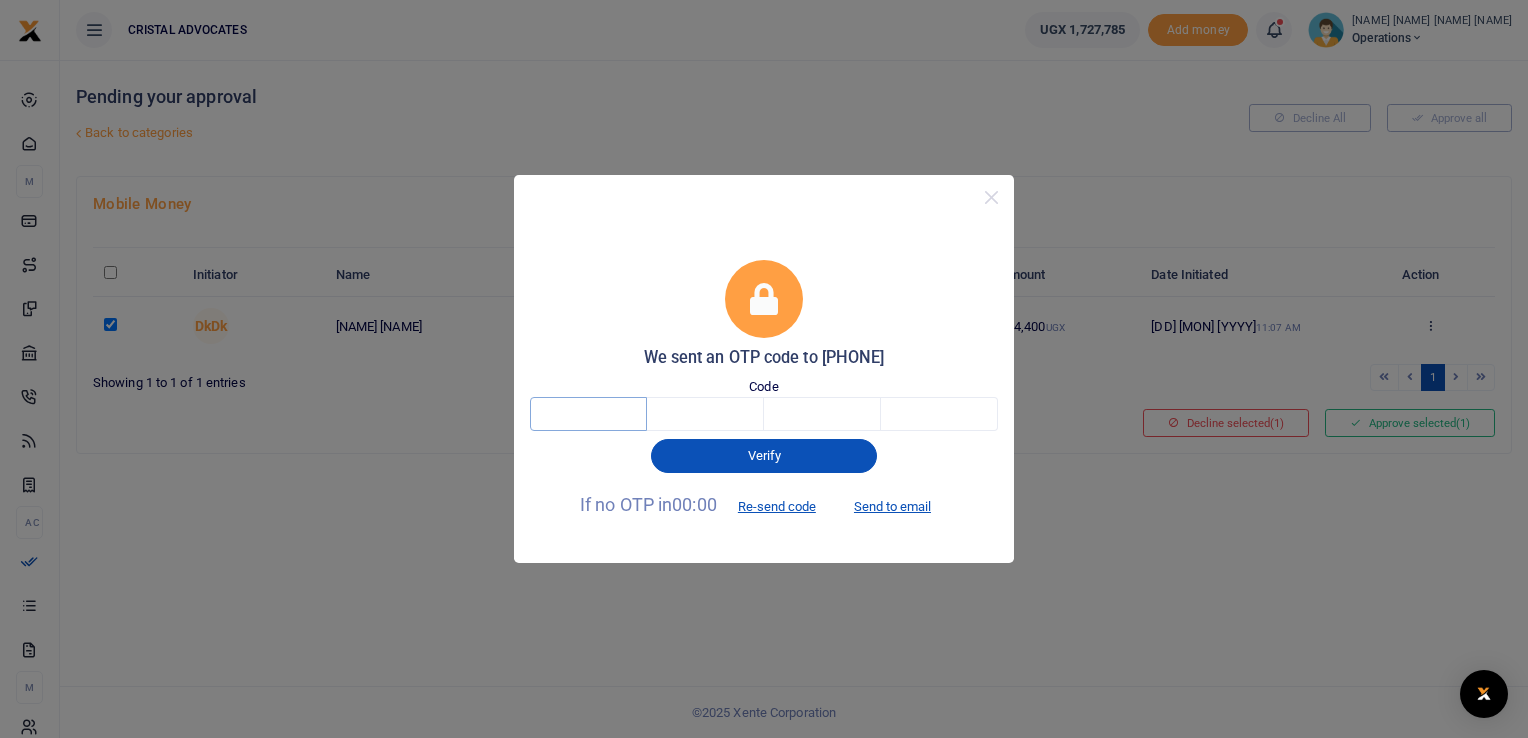 click at bounding box center [588, 414] 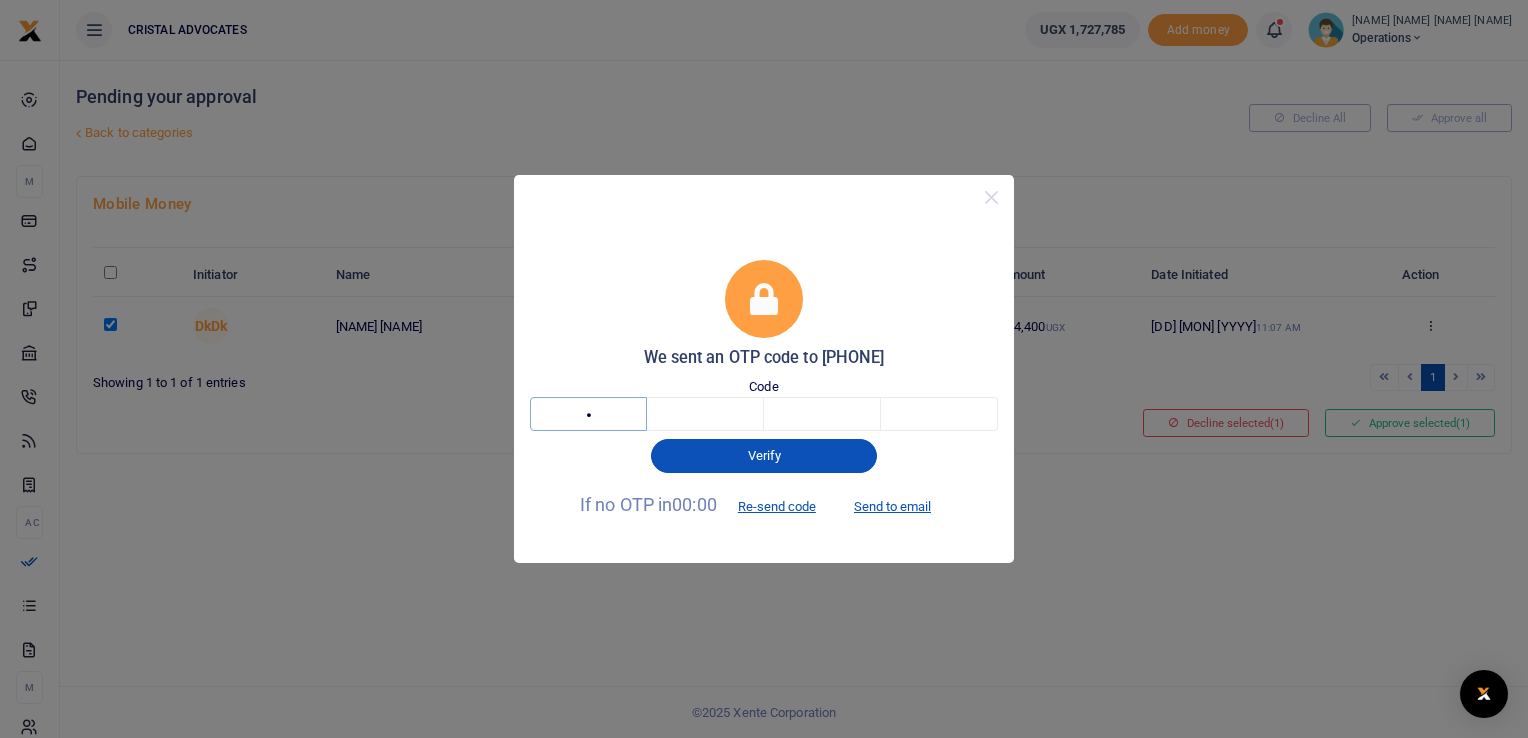 type on "5" 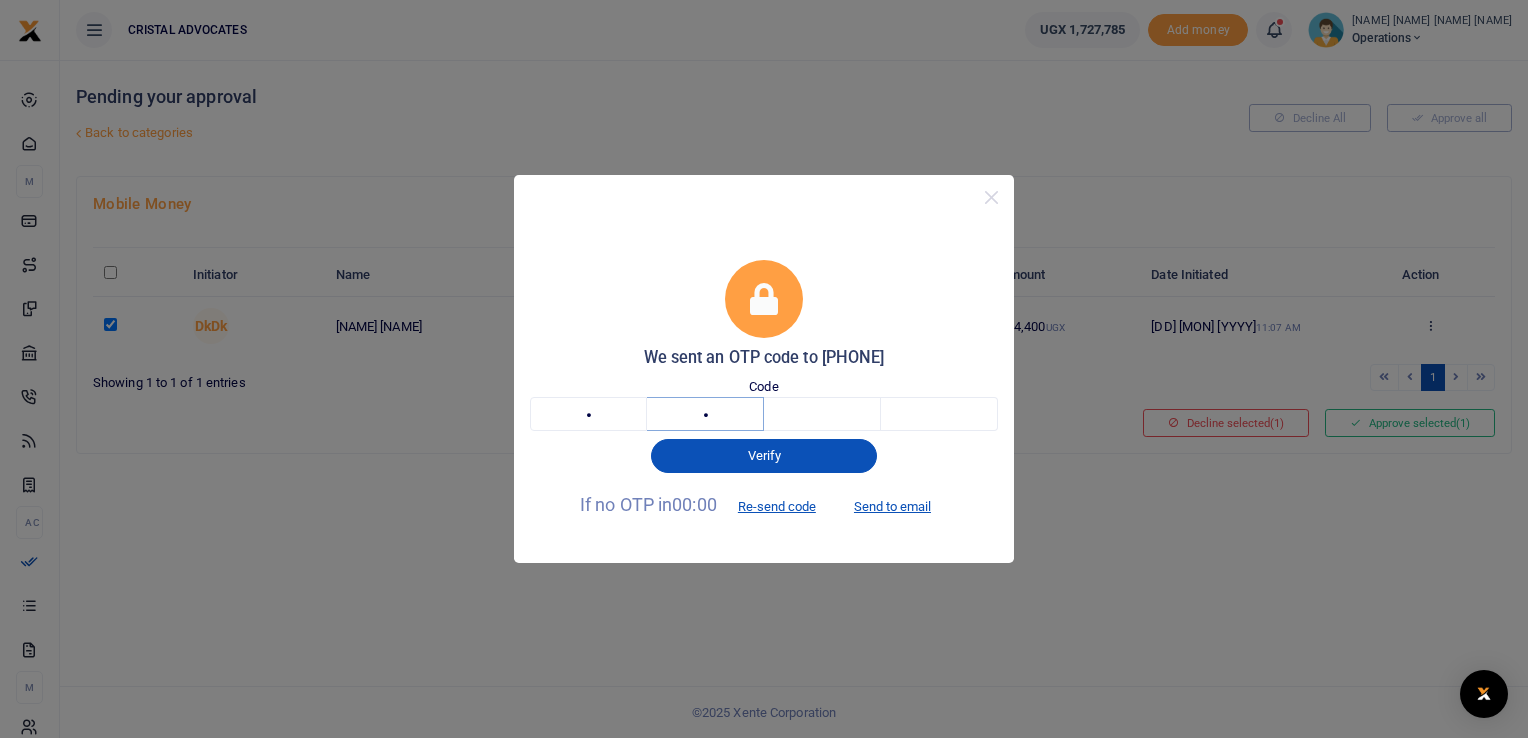 type on "8" 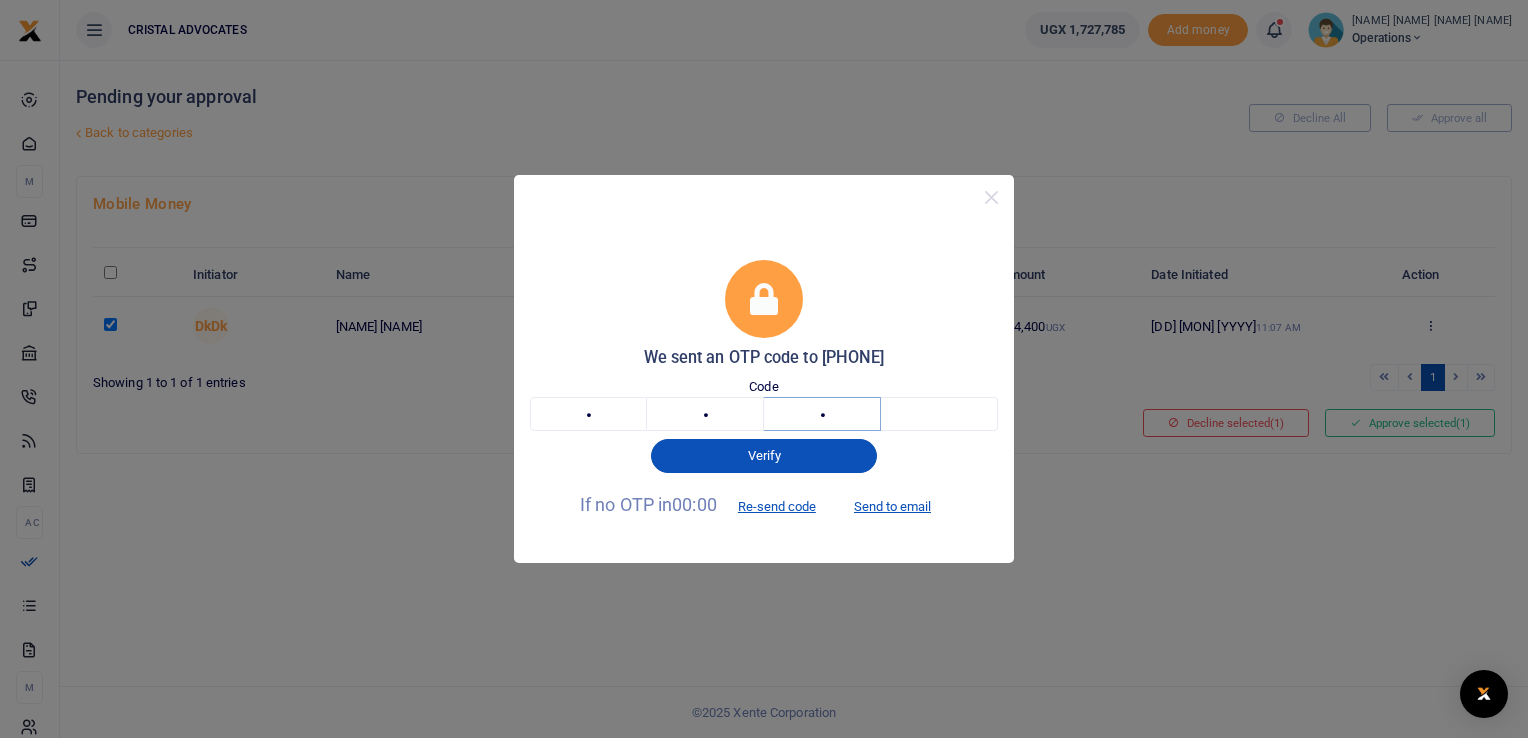 type on "7" 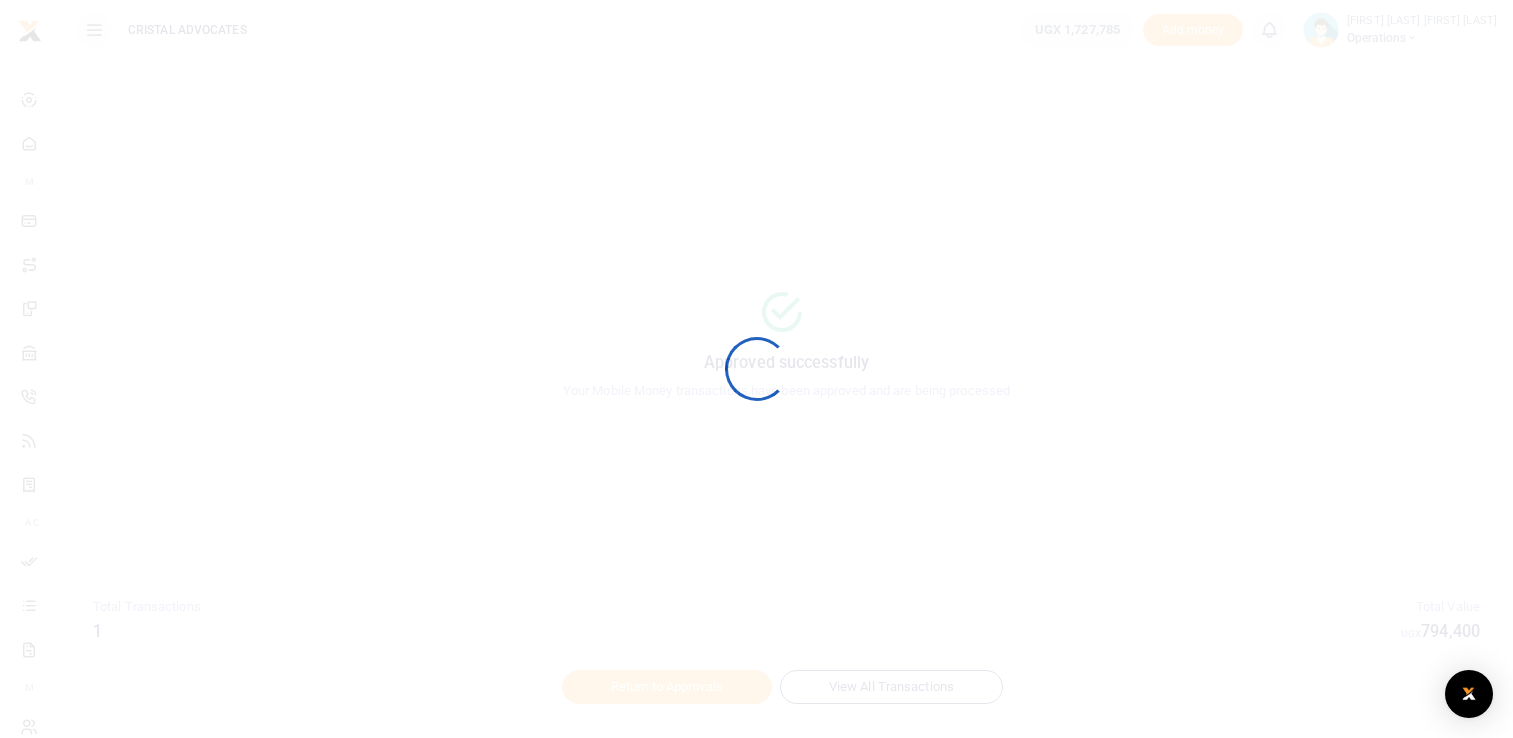 scroll, scrollTop: 0, scrollLeft: 0, axis: both 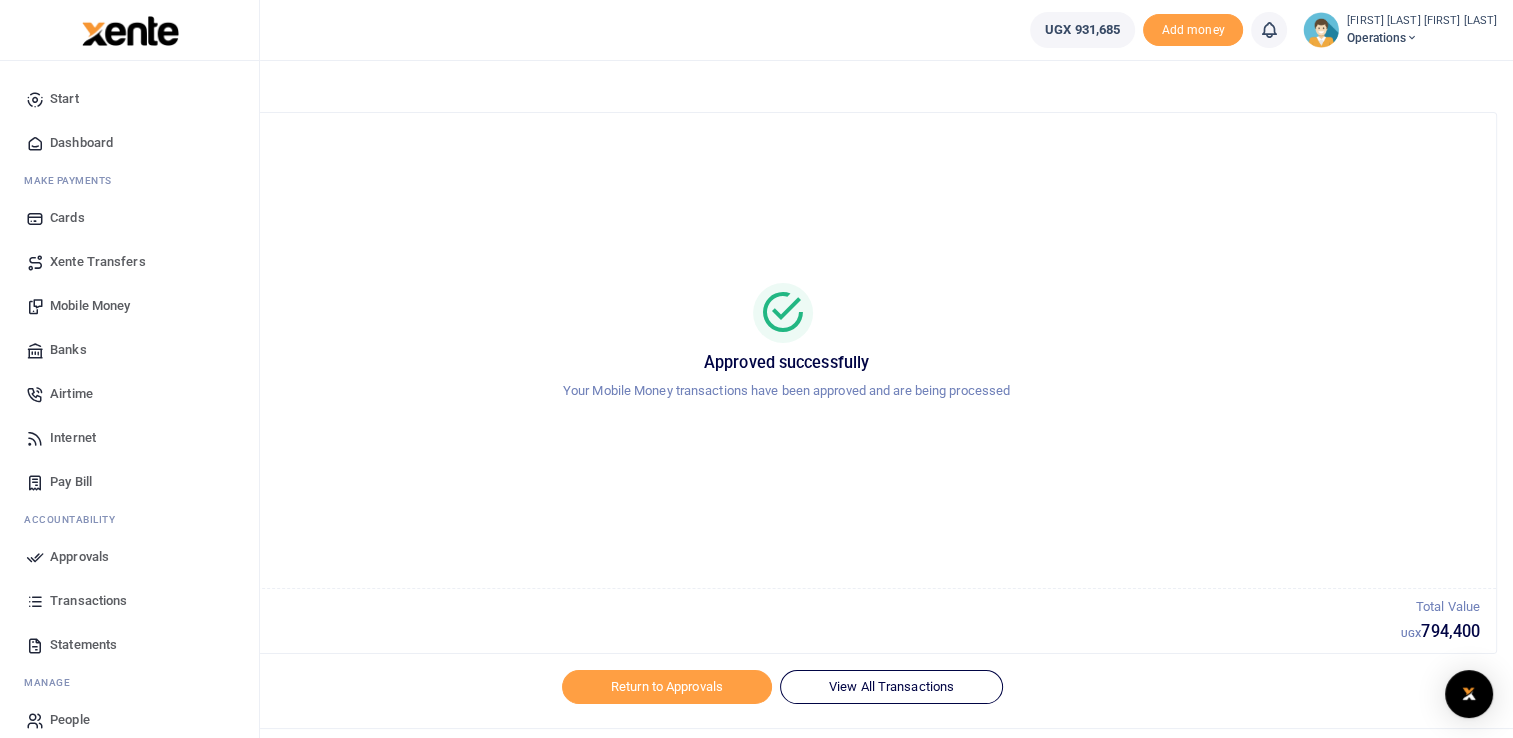 click on "Transactions" at bounding box center [88, 601] 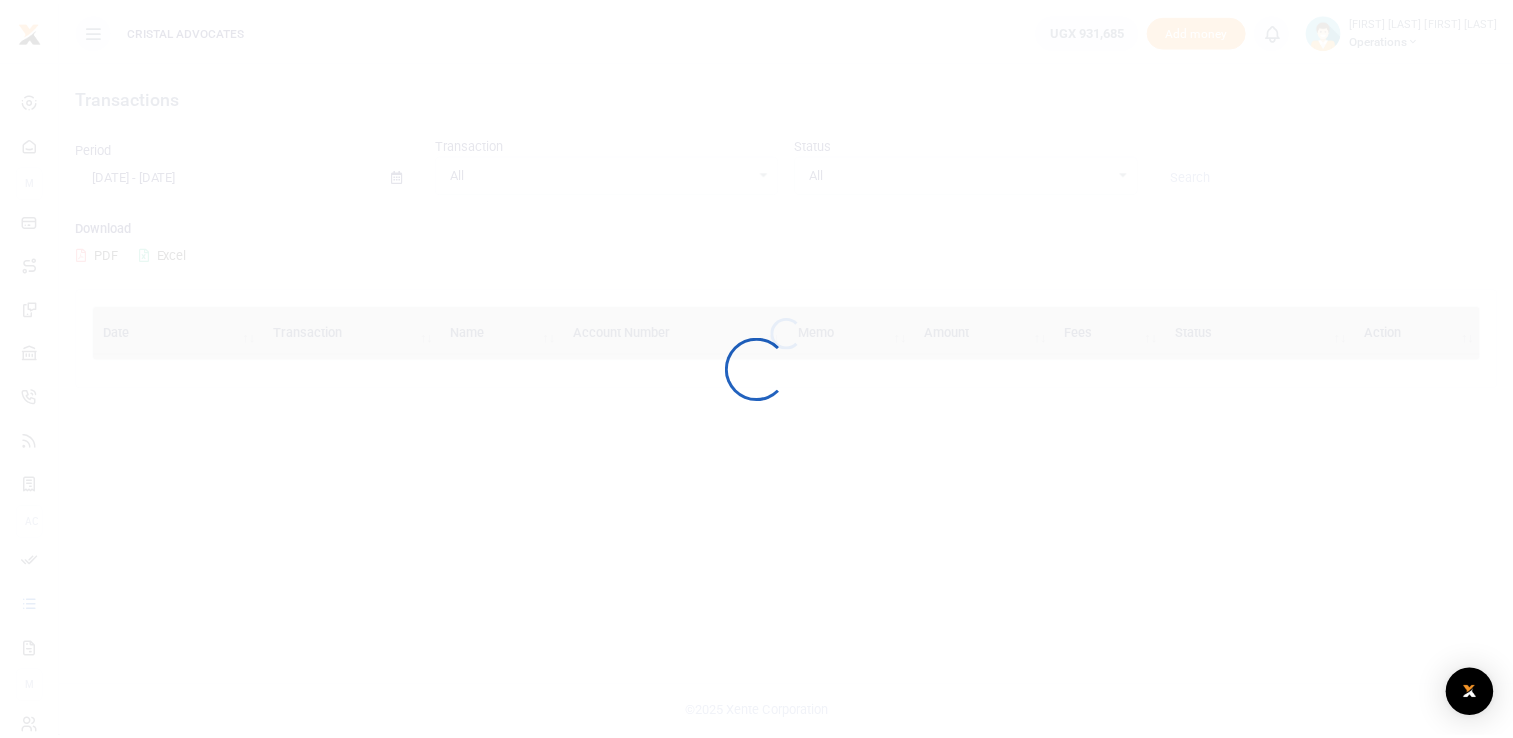 scroll, scrollTop: 0, scrollLeft: 0, axis: both 